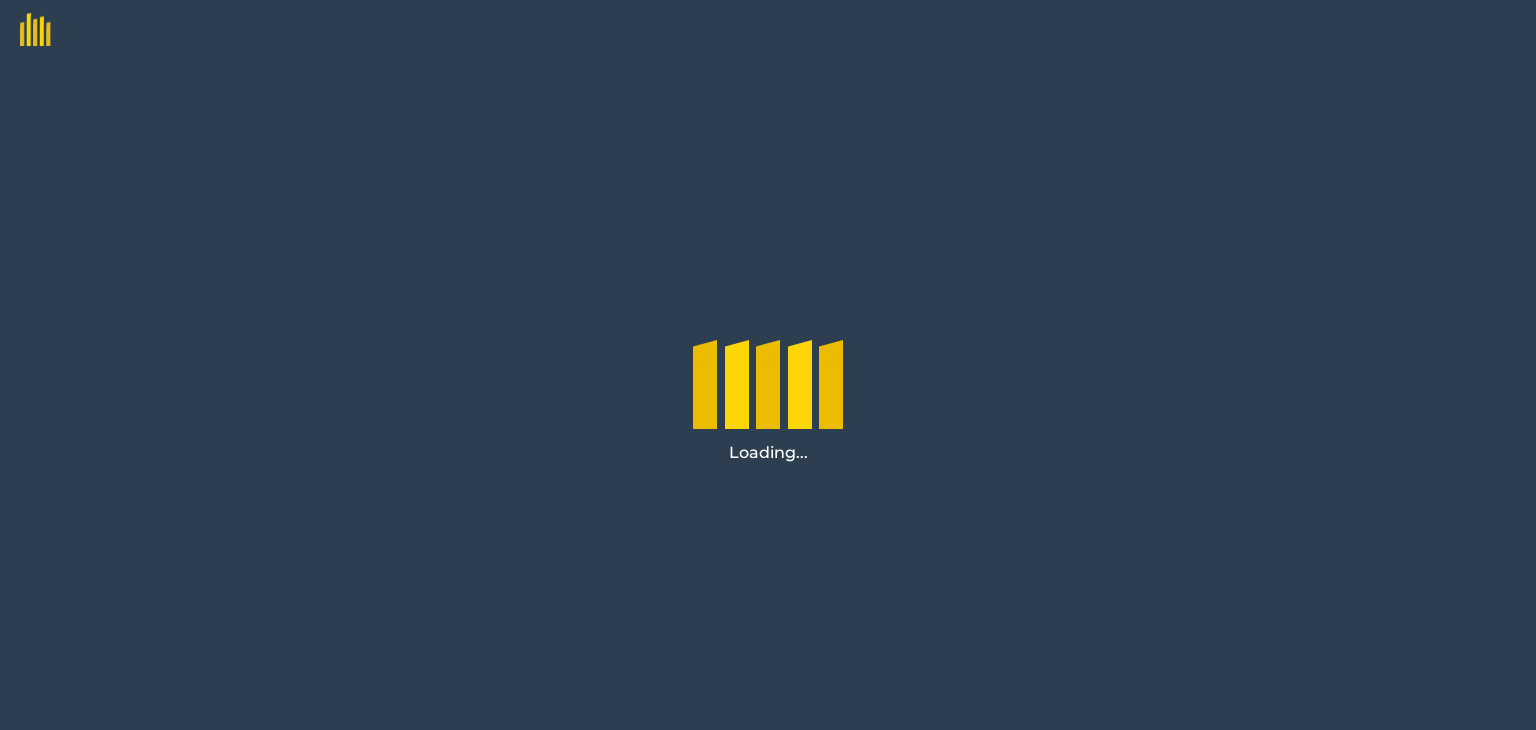 scroll, scrollTop: 0, scrollLeft: 0, axis: both 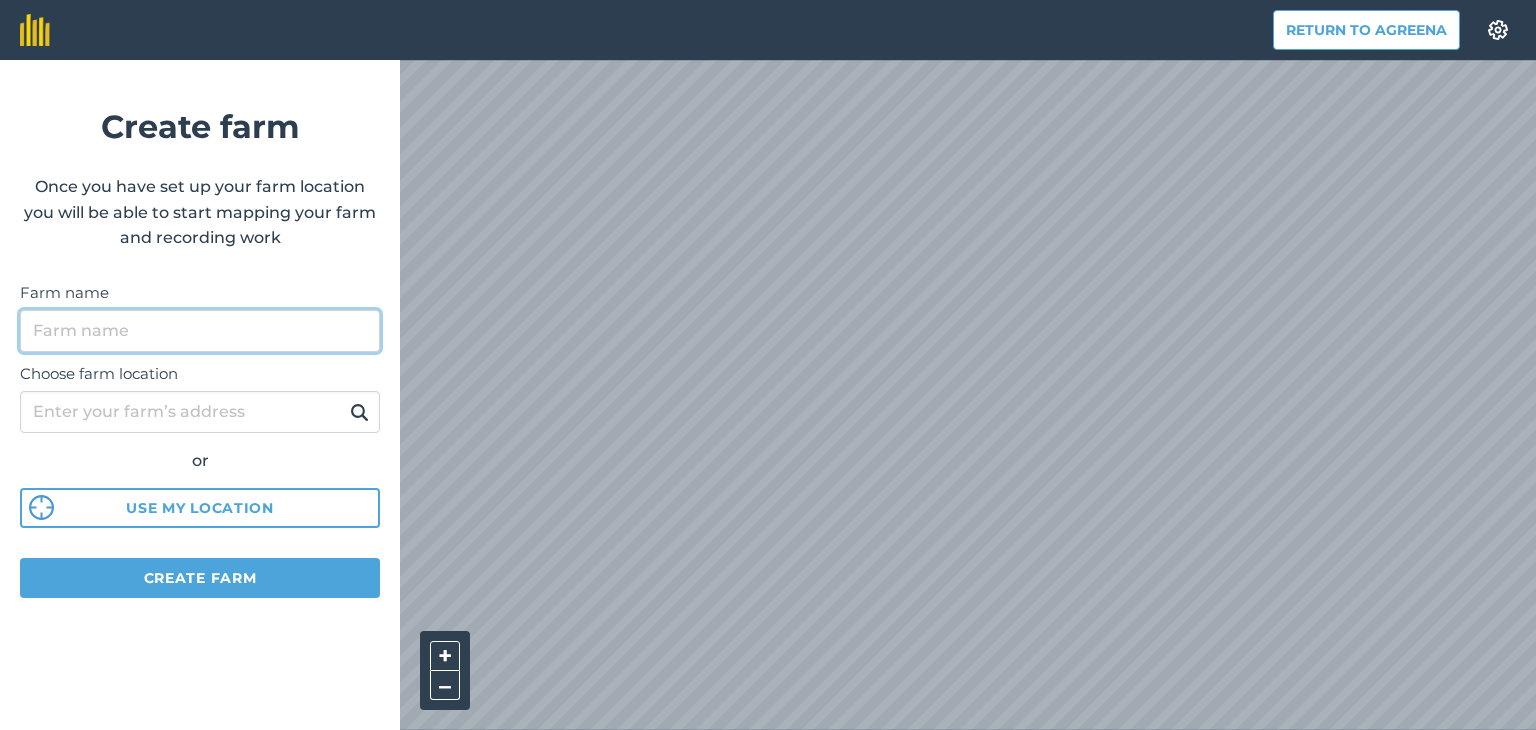 click on "Farm name" at bounding box center [200, 331] 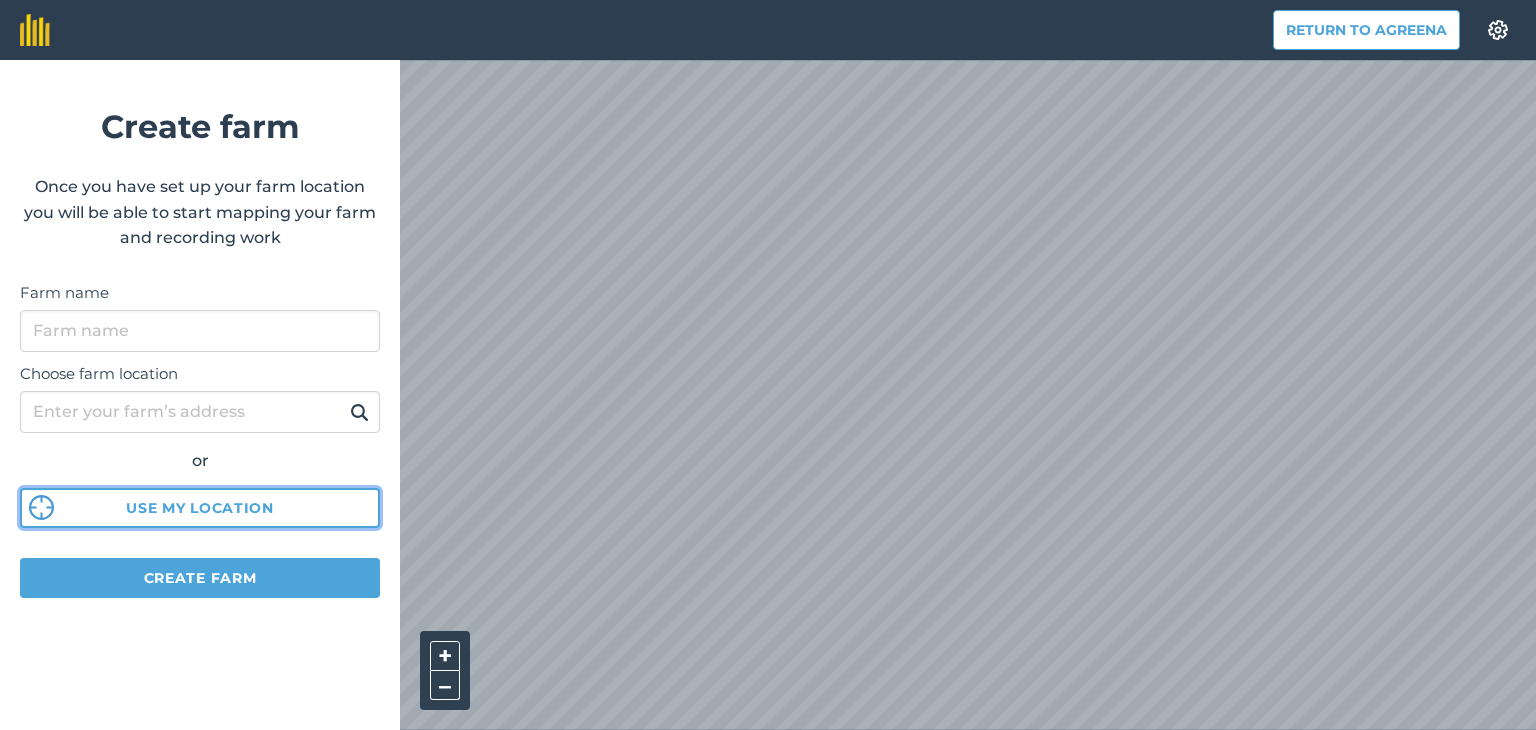 click on "Choose farm location or   Use my location" at bounding box center [200, 440] 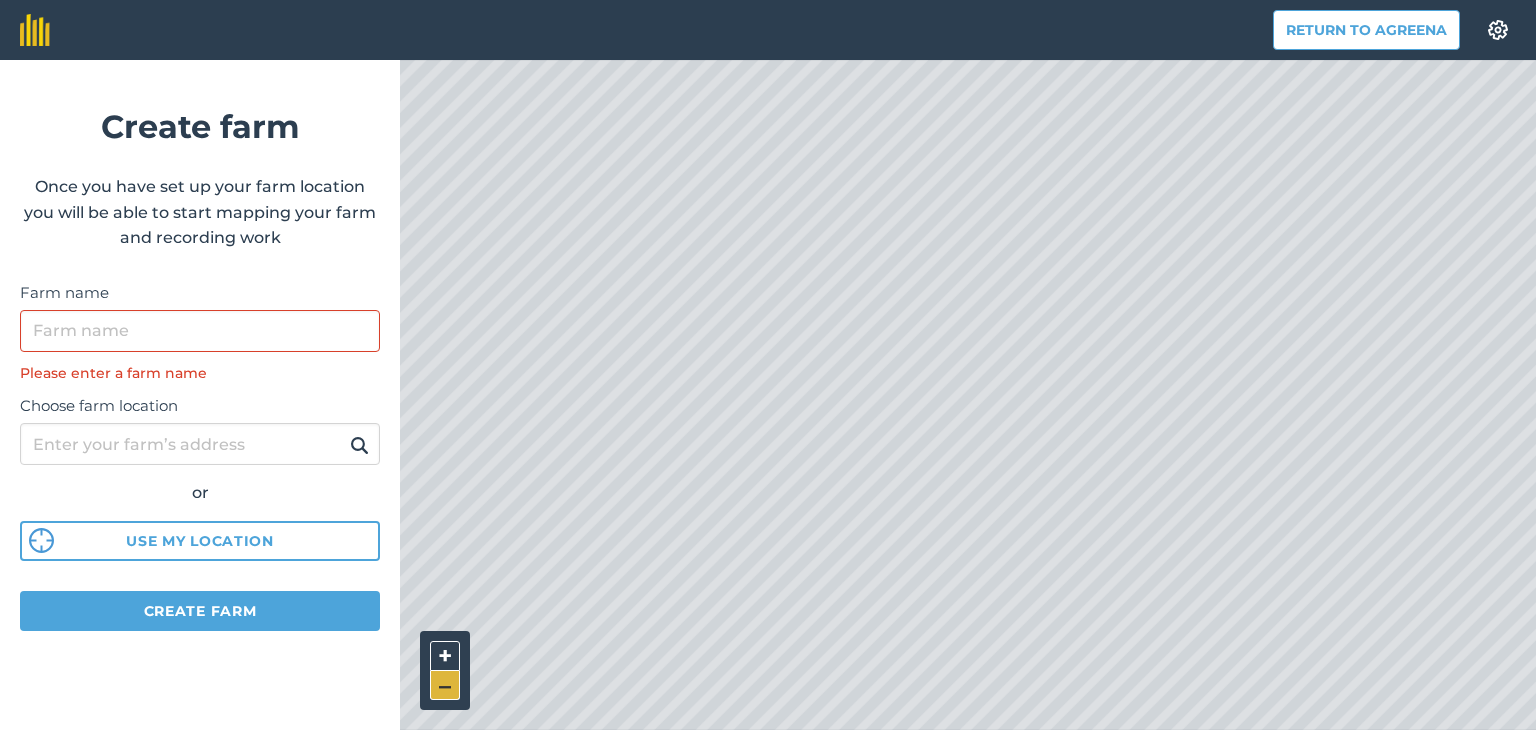 click on "–" at bounding box center (445, 685) 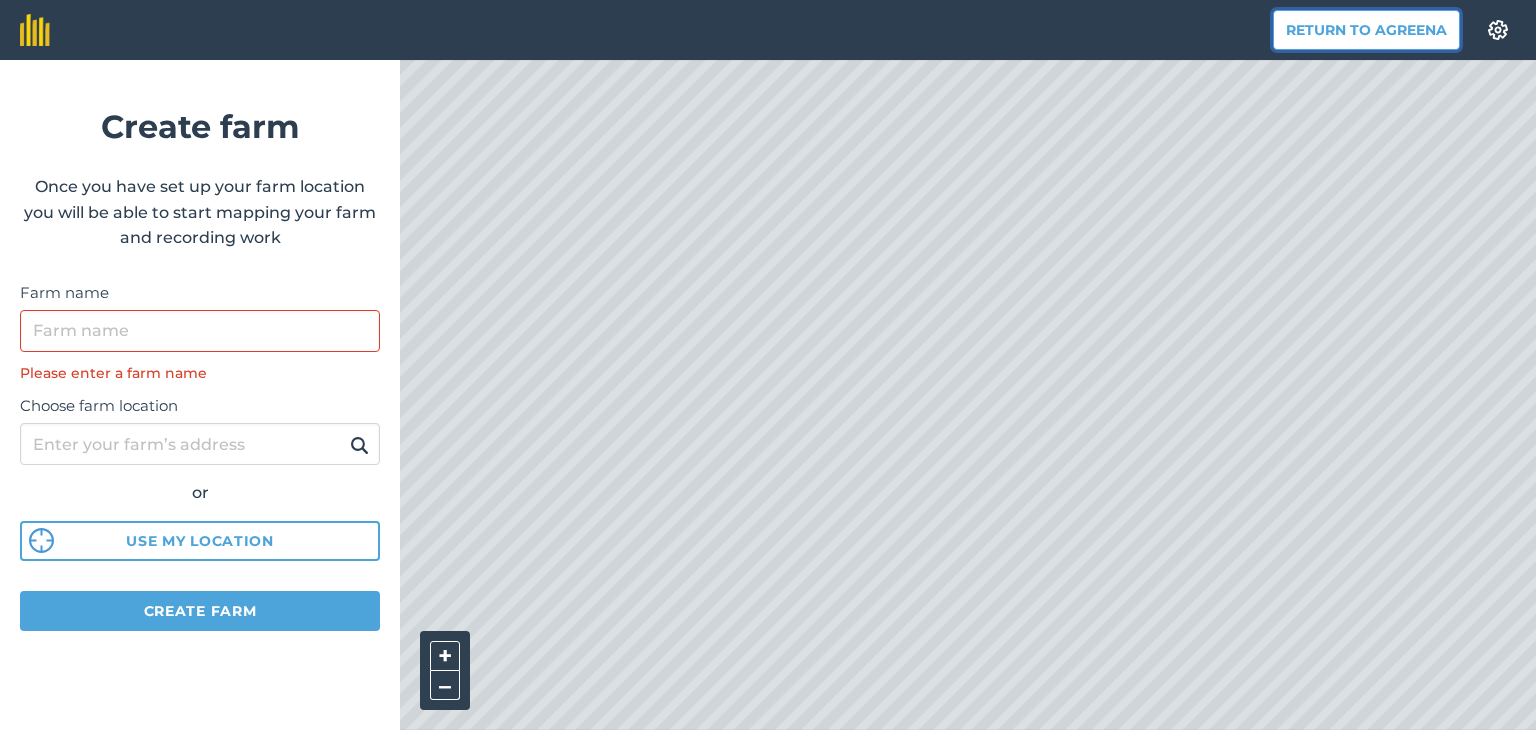 click on "Return to Agreena" at bounding box center (1366, 30) 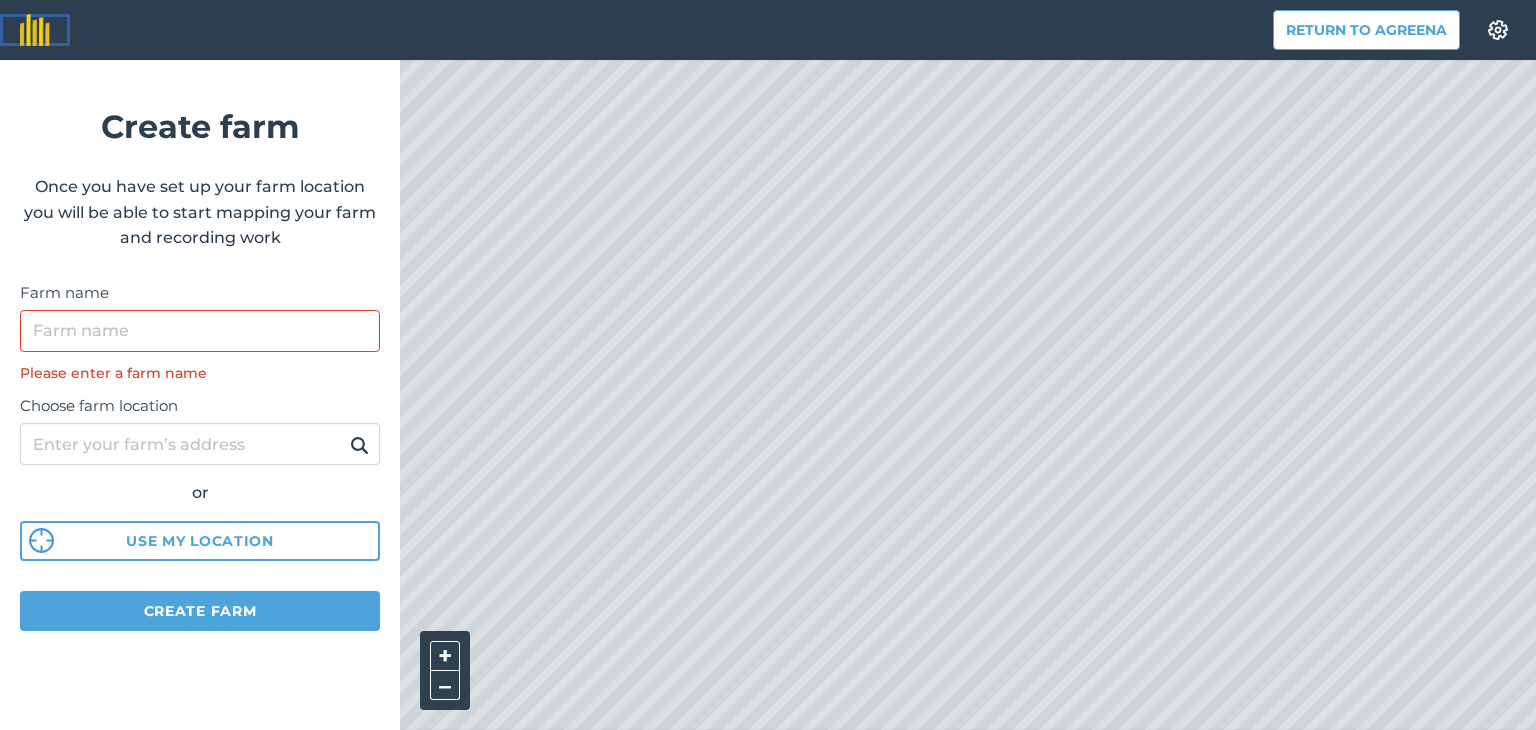click at bounding box center (35, 30) 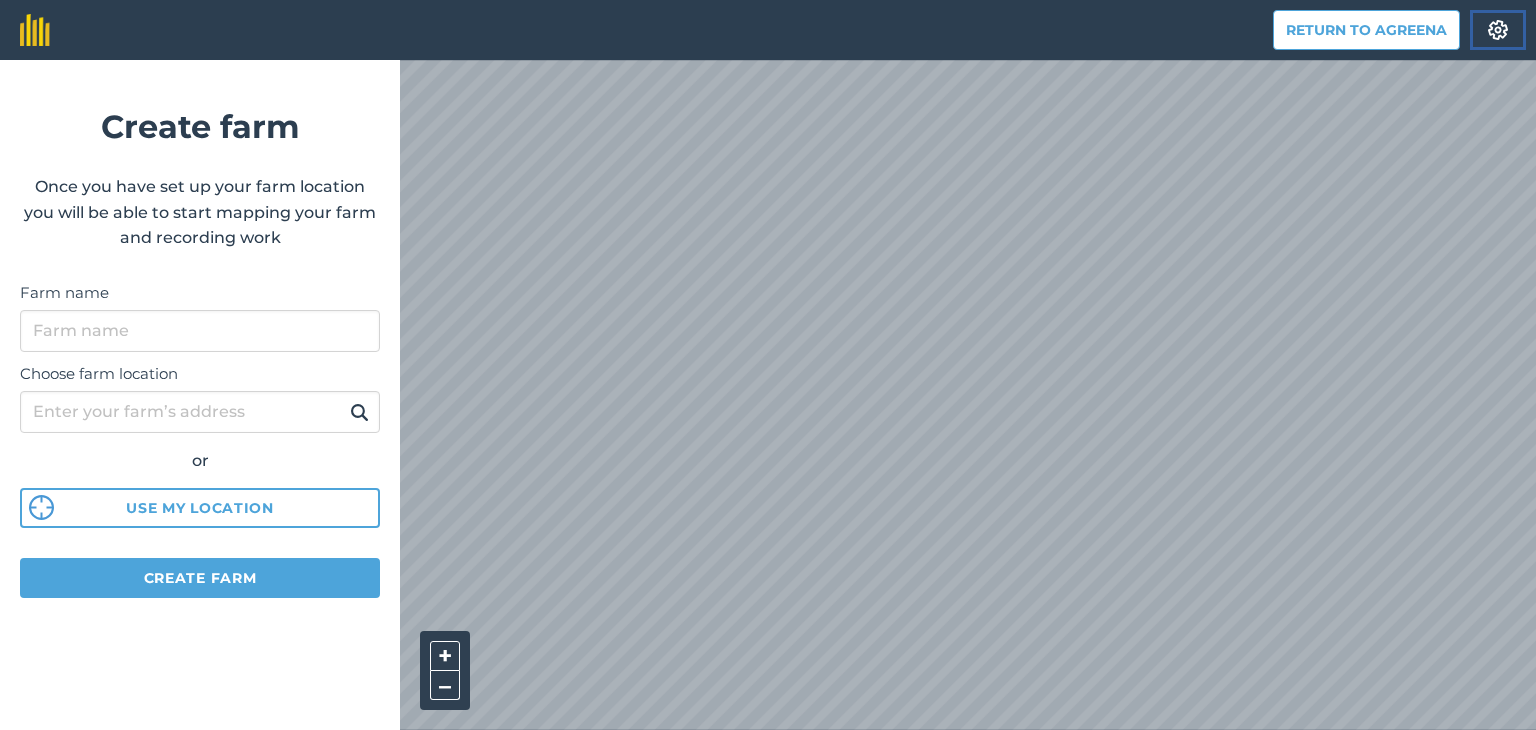 click at bounding box center [1498, 30] 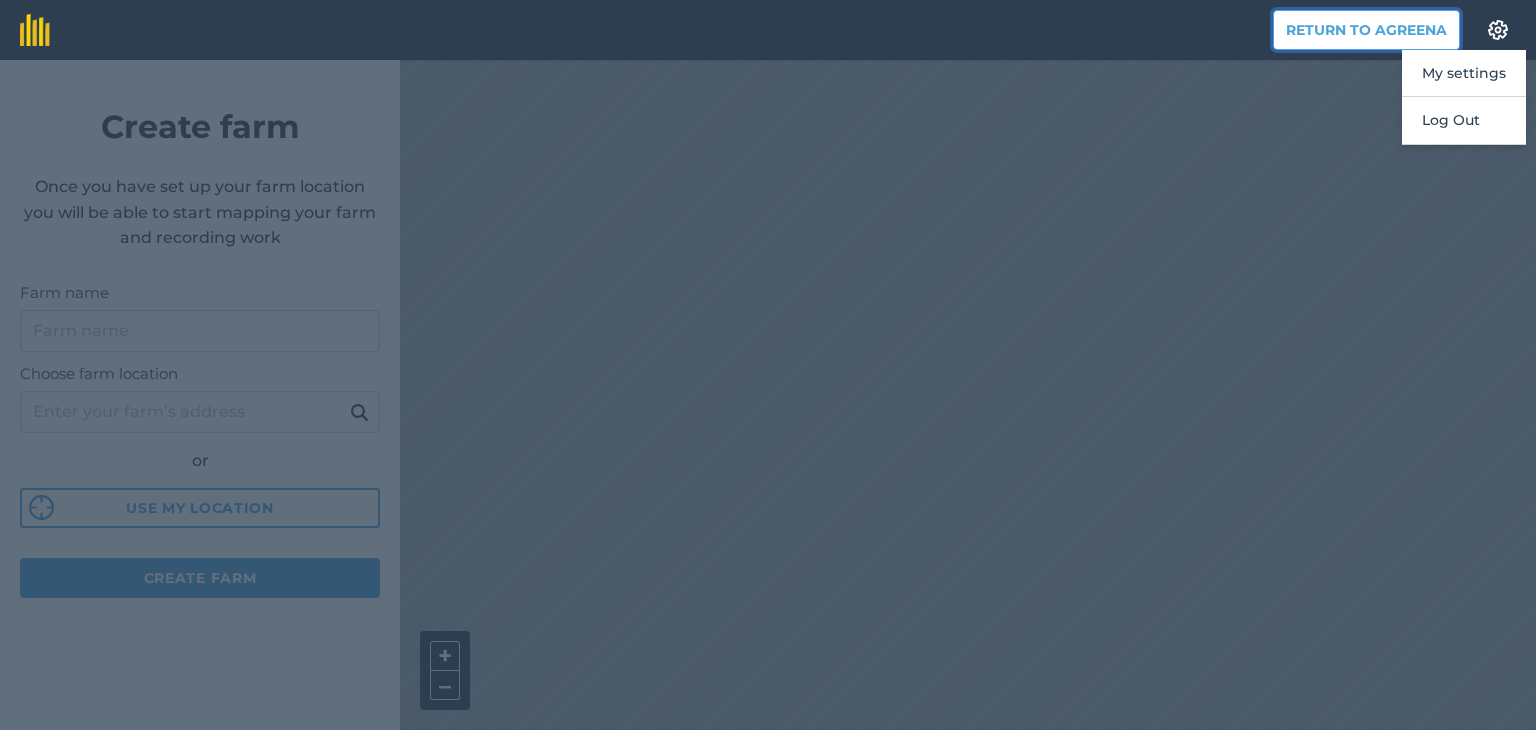 click on "Return to Agreena" at bounding box center [1366, 30] 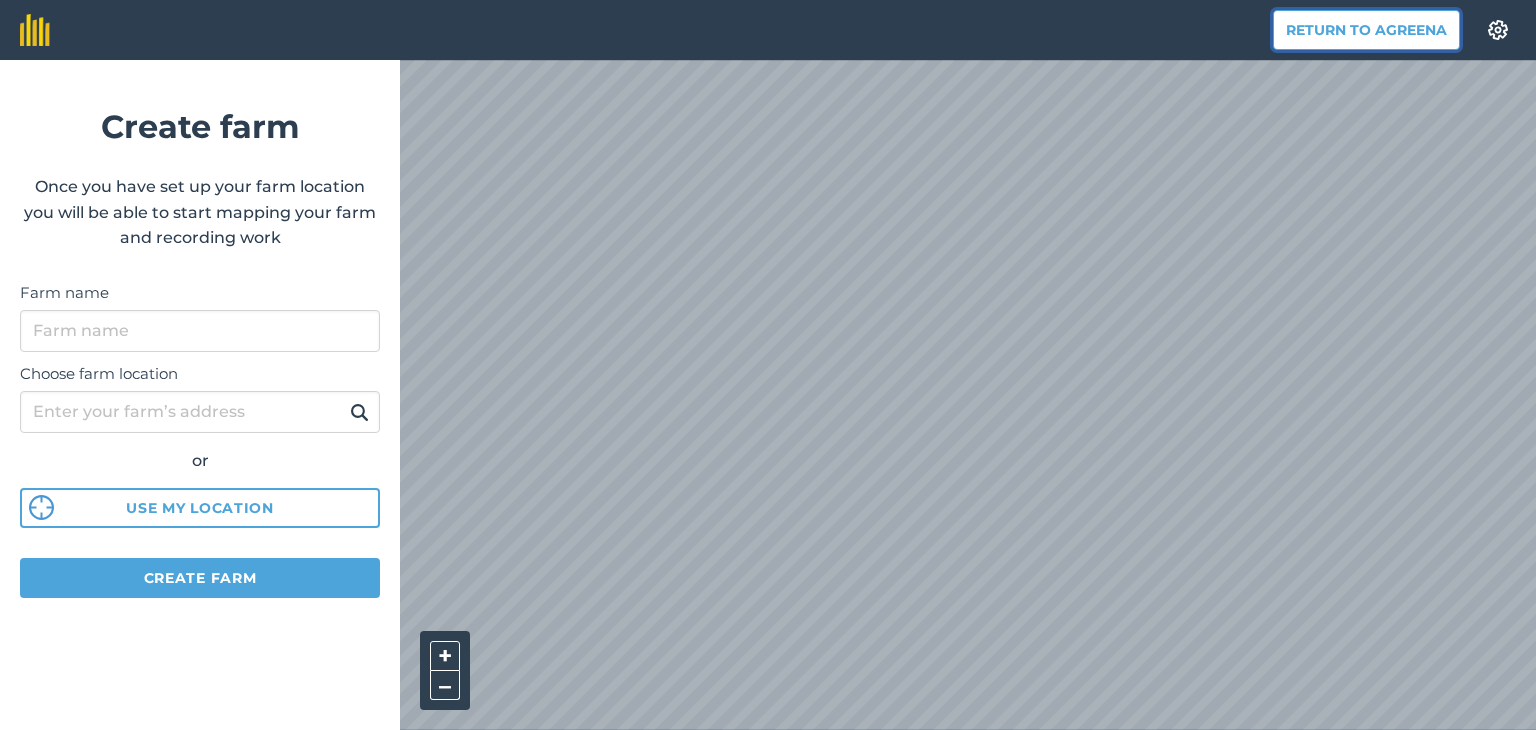 click on "Return to Agreena" at bounding box center [1366, 30] 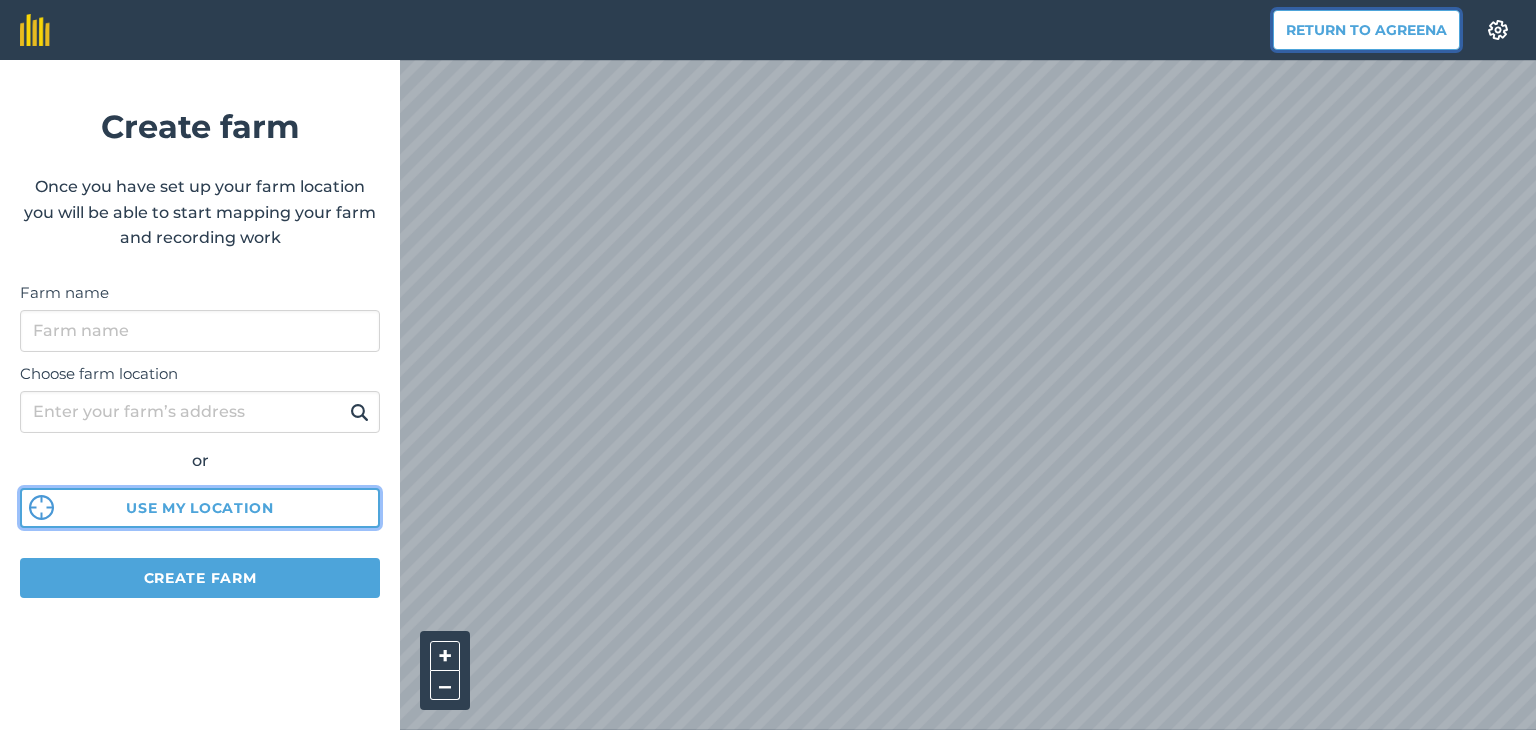 click on "Use my location" at bounding box center [200, 508] 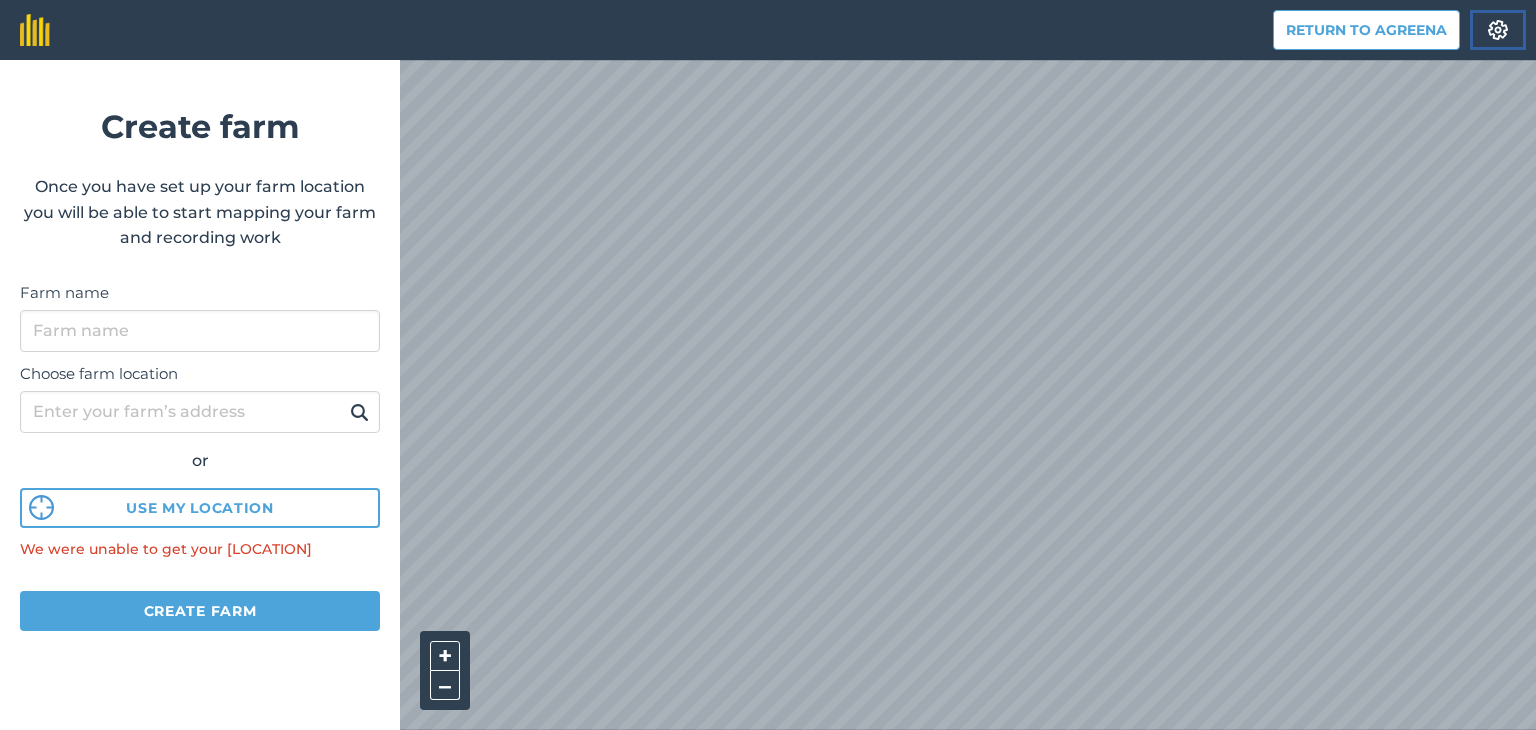 click at bounding box center [1498, 30] 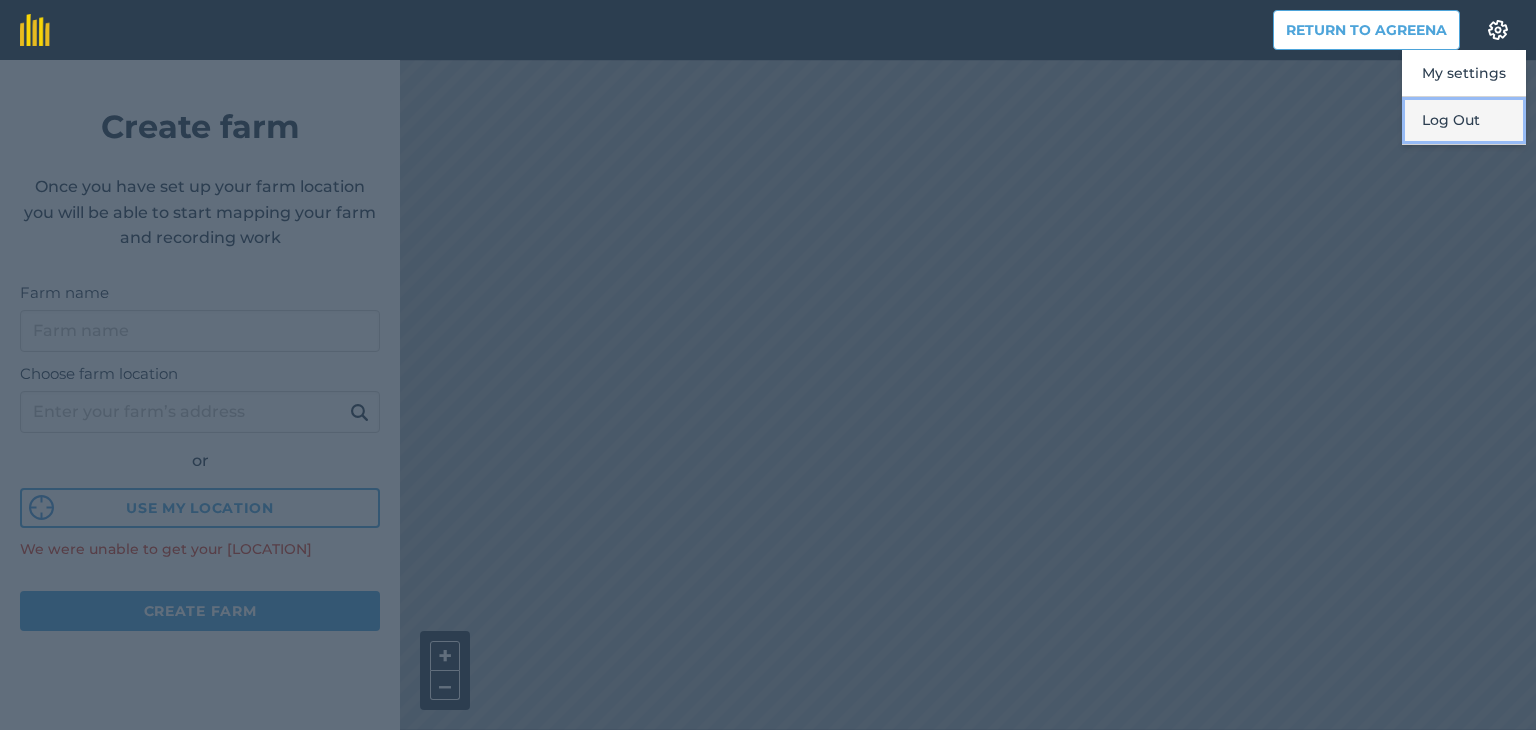 click on "Log Out" at bounding box center (1464, 120) 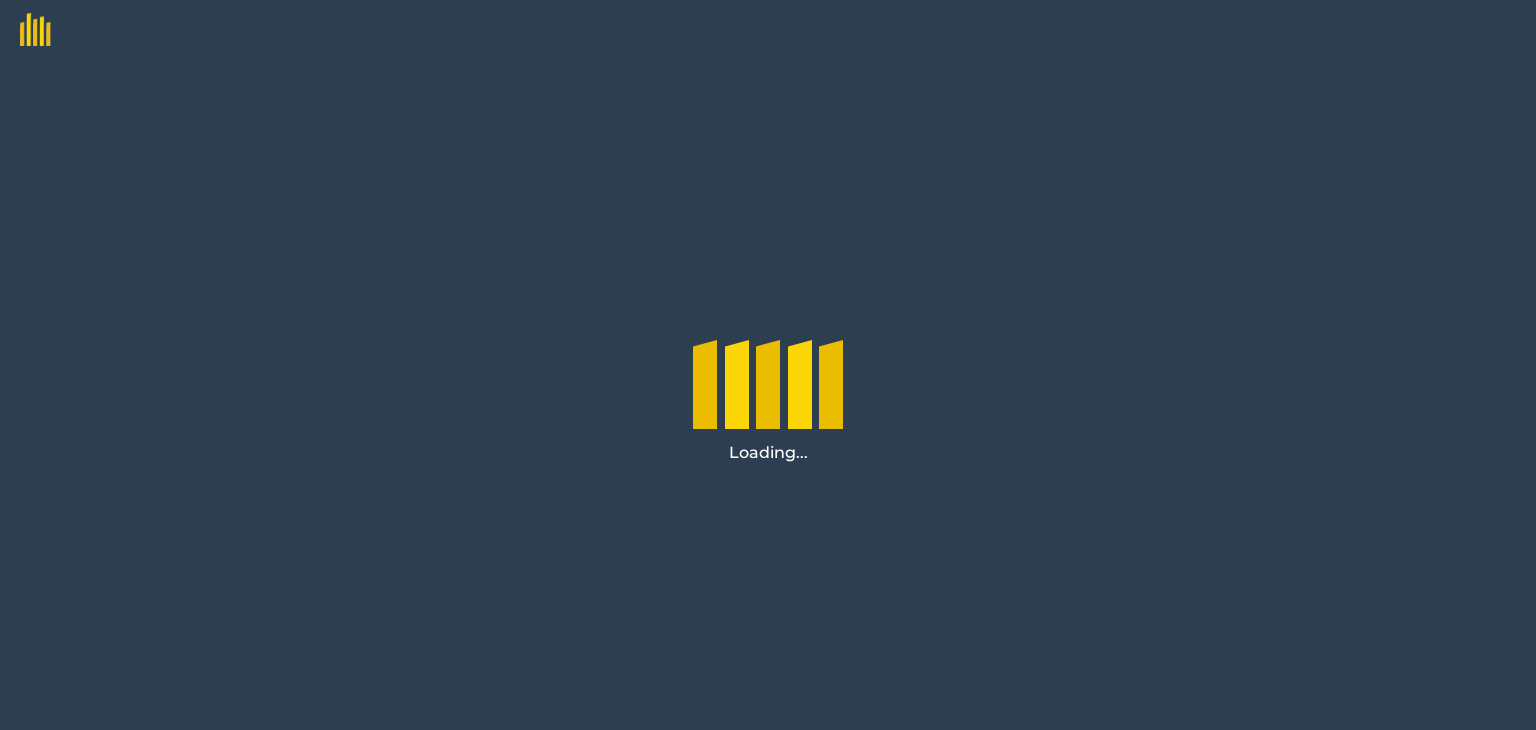 scroll, scrollTop: 0, scrollLeft: 0, axis: both 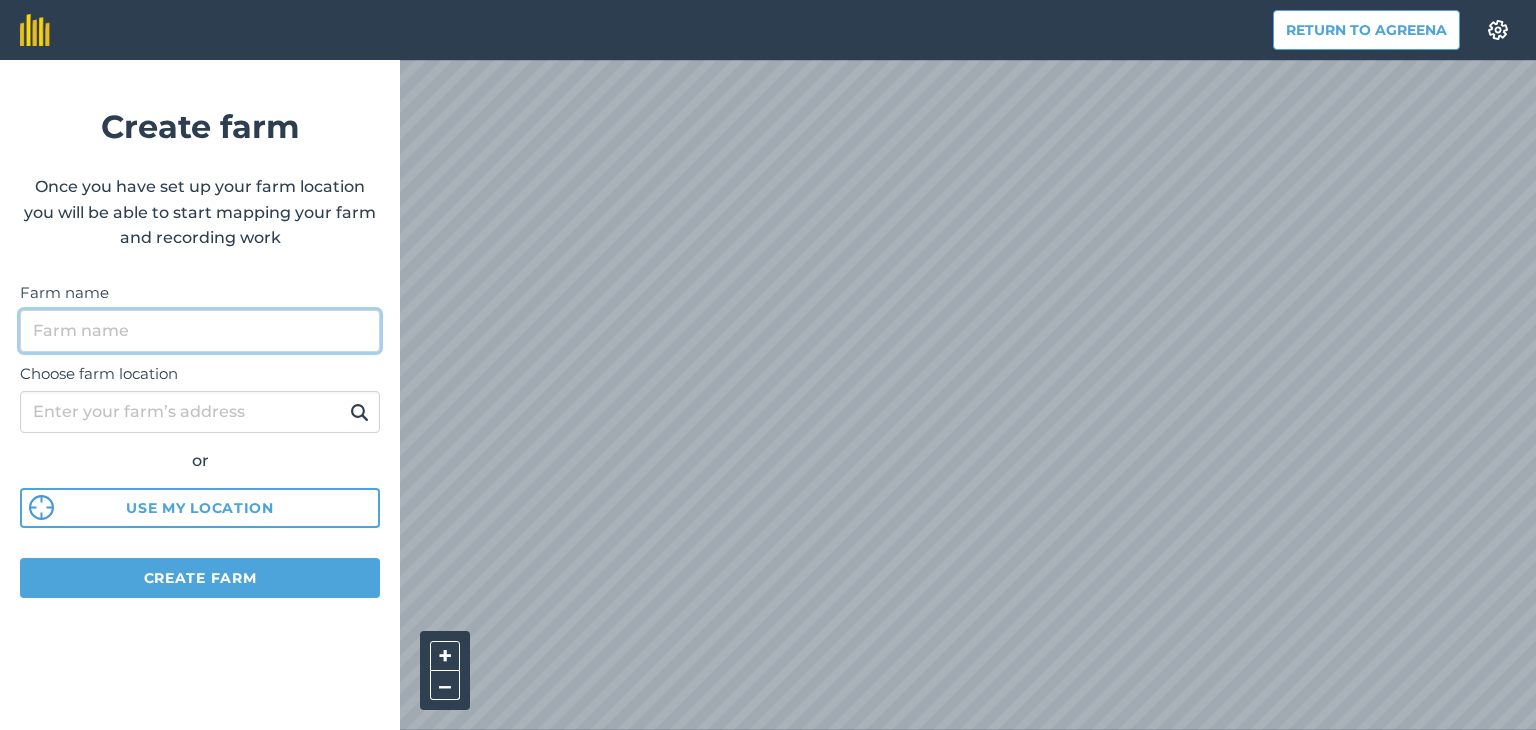 click on "Farm name" at bounding box center [200, 331] 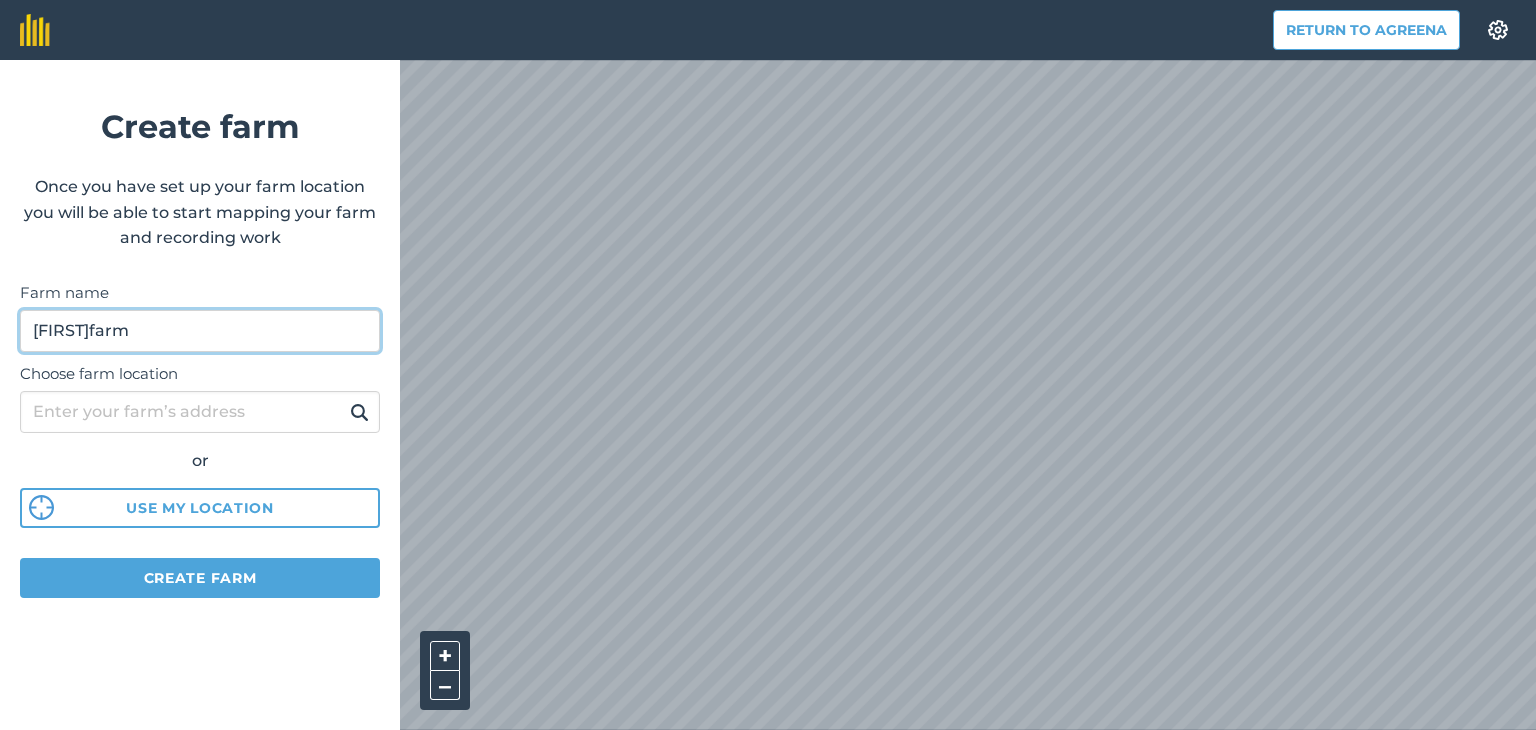 click on "[FIRST]farm" at bounding box center (200, 331) 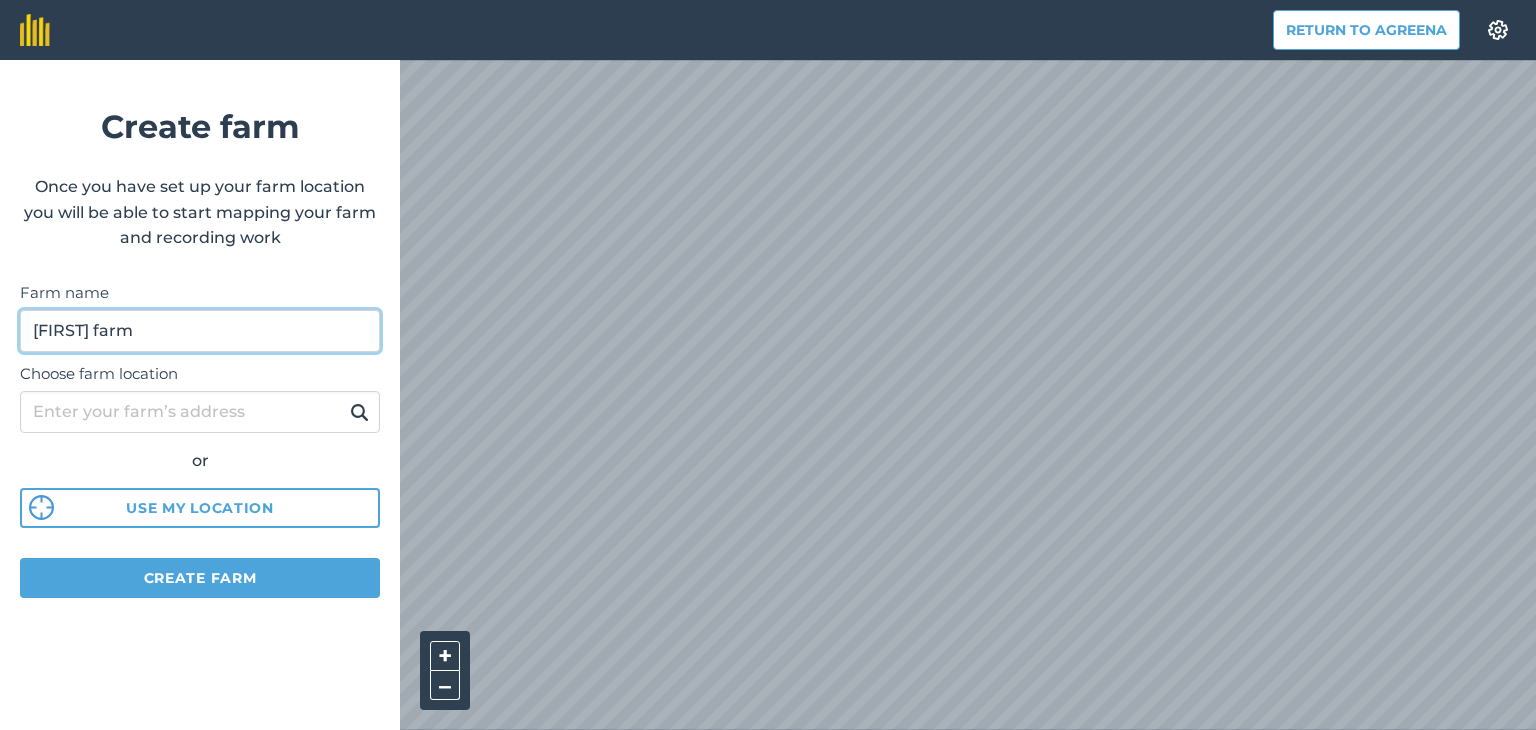 type on "[FIRST] farm" 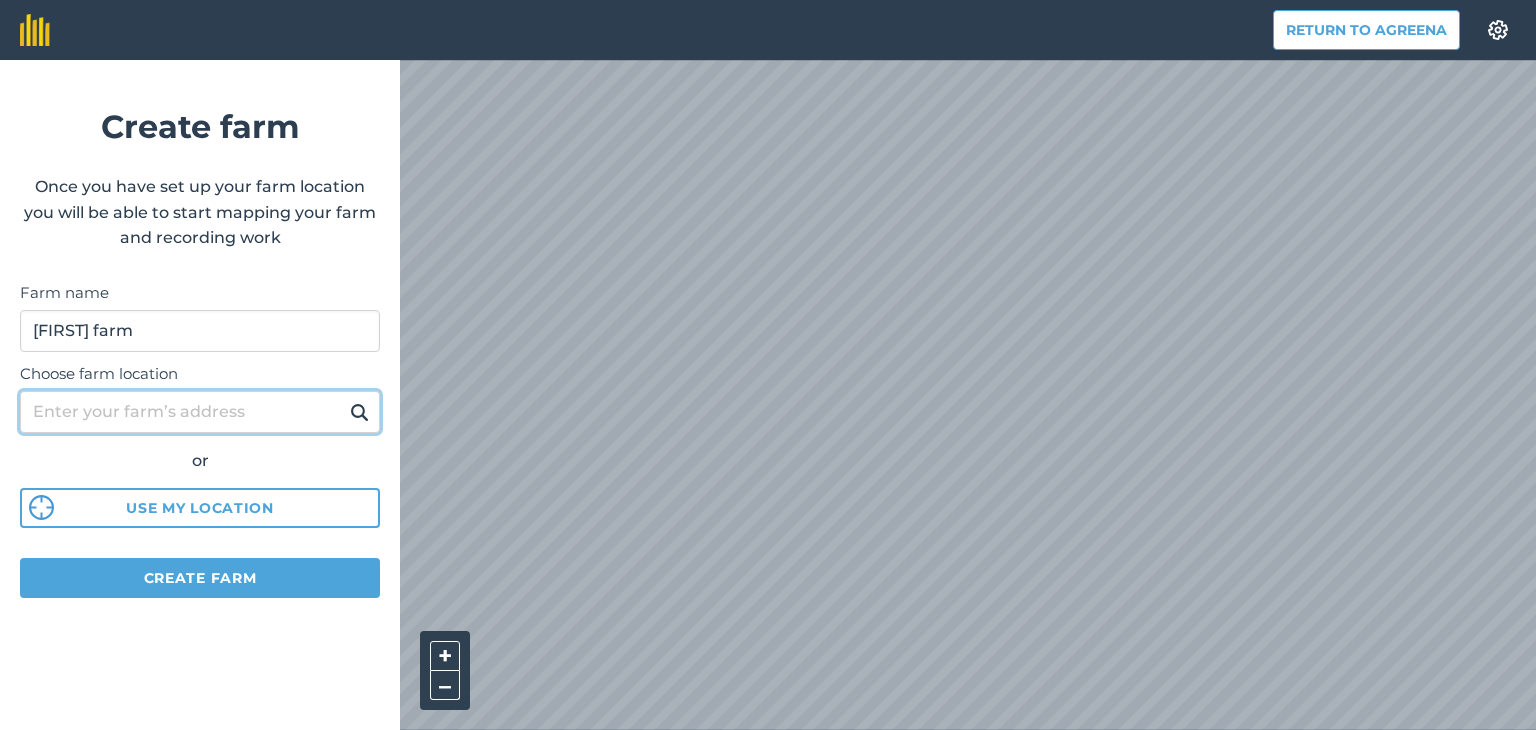 click on "Choose farm location" at bounding box center (200, 412) 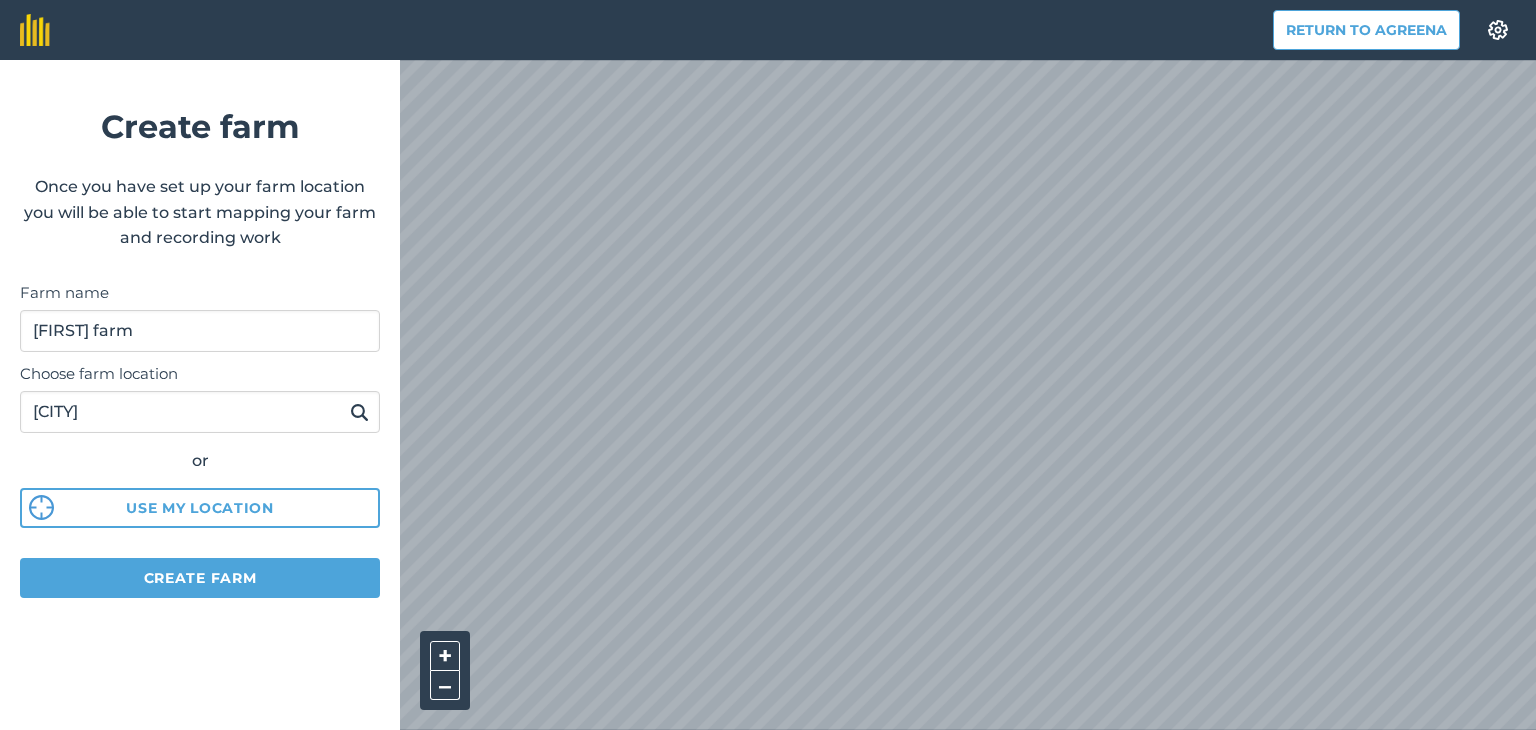 click at bounding box center (359, 412) 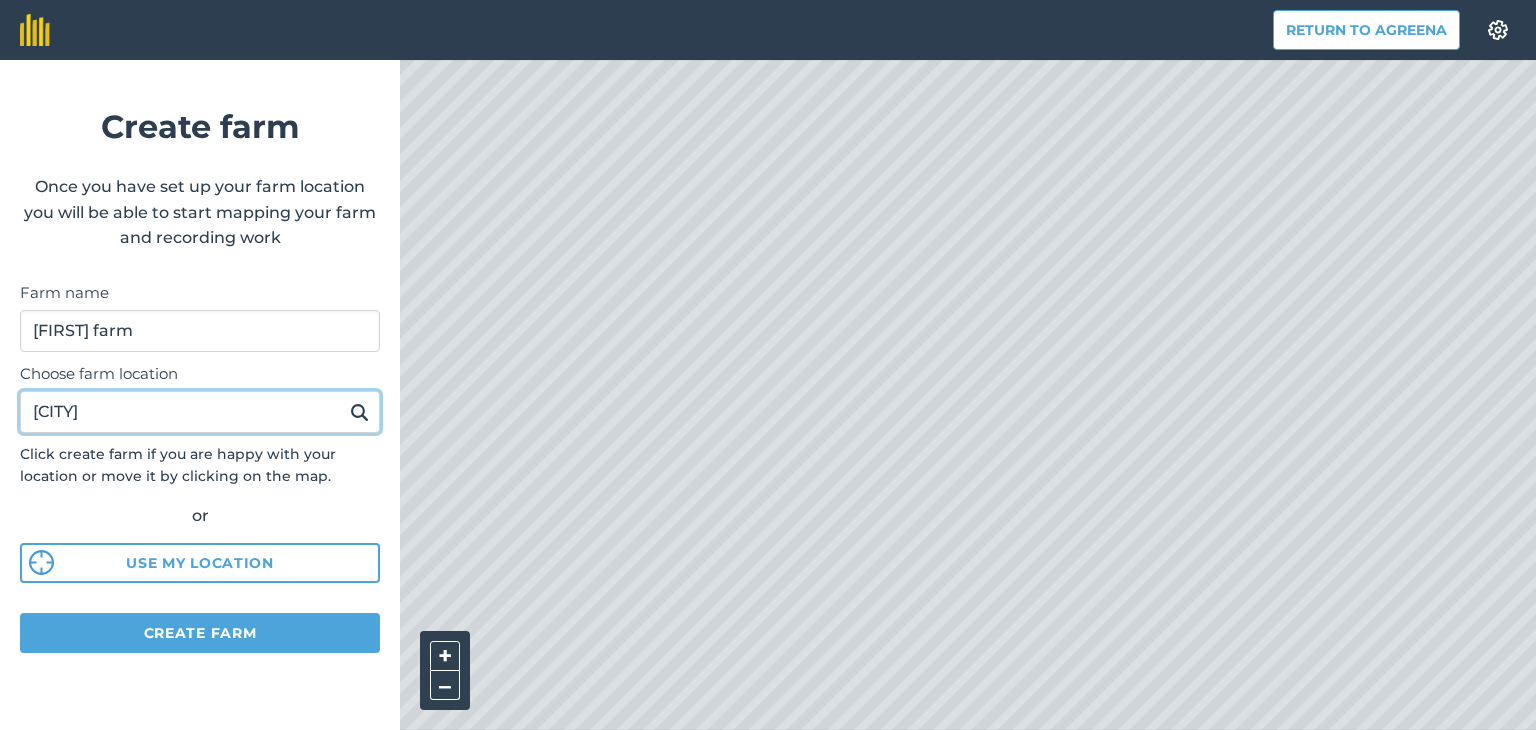 drag, startPoint x: 211, startPoint y: 425, endPoint x: 25, endPoint y: 429, distance: 186.043 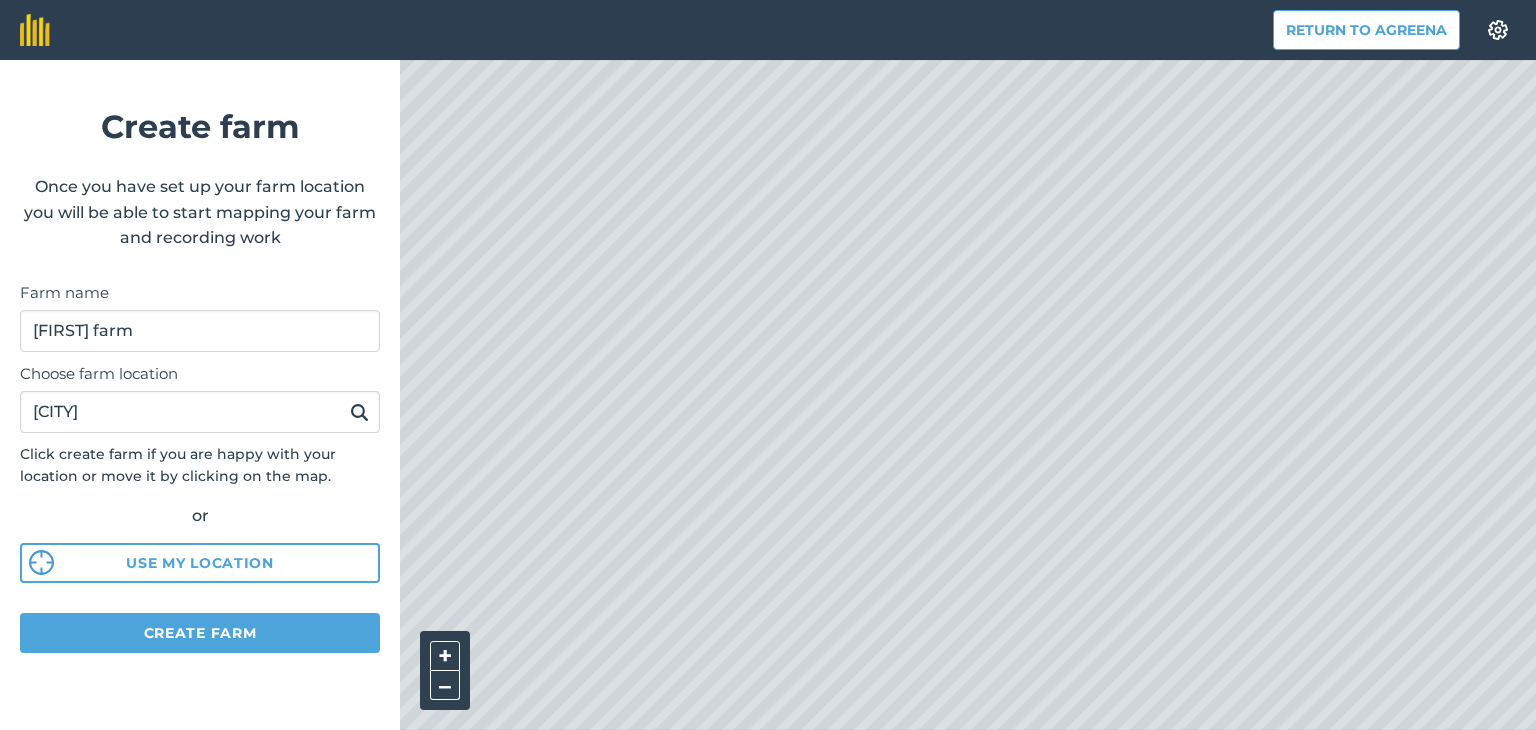 click at bounding box center [359, 412] 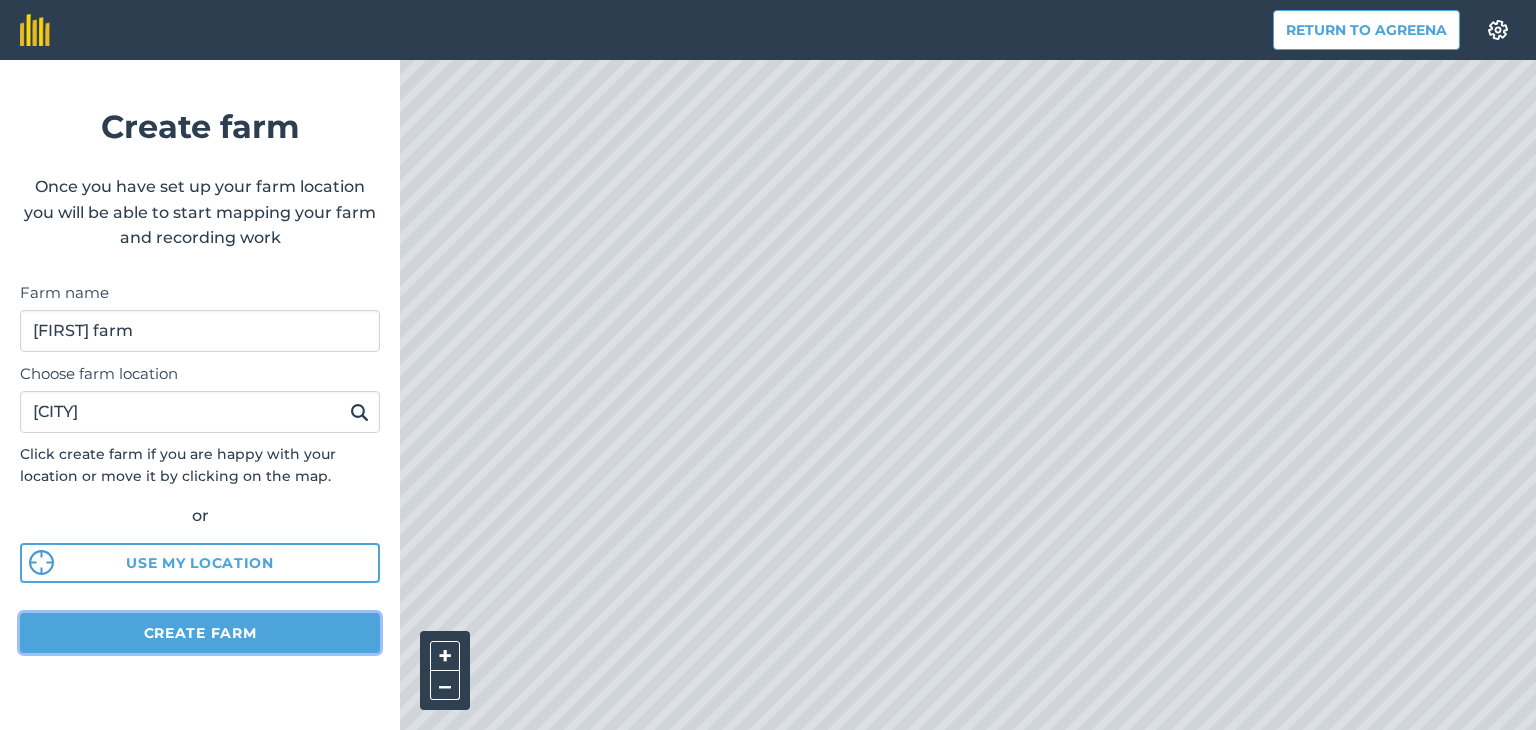 click on "Create farm" at bounding box center (200, 633) 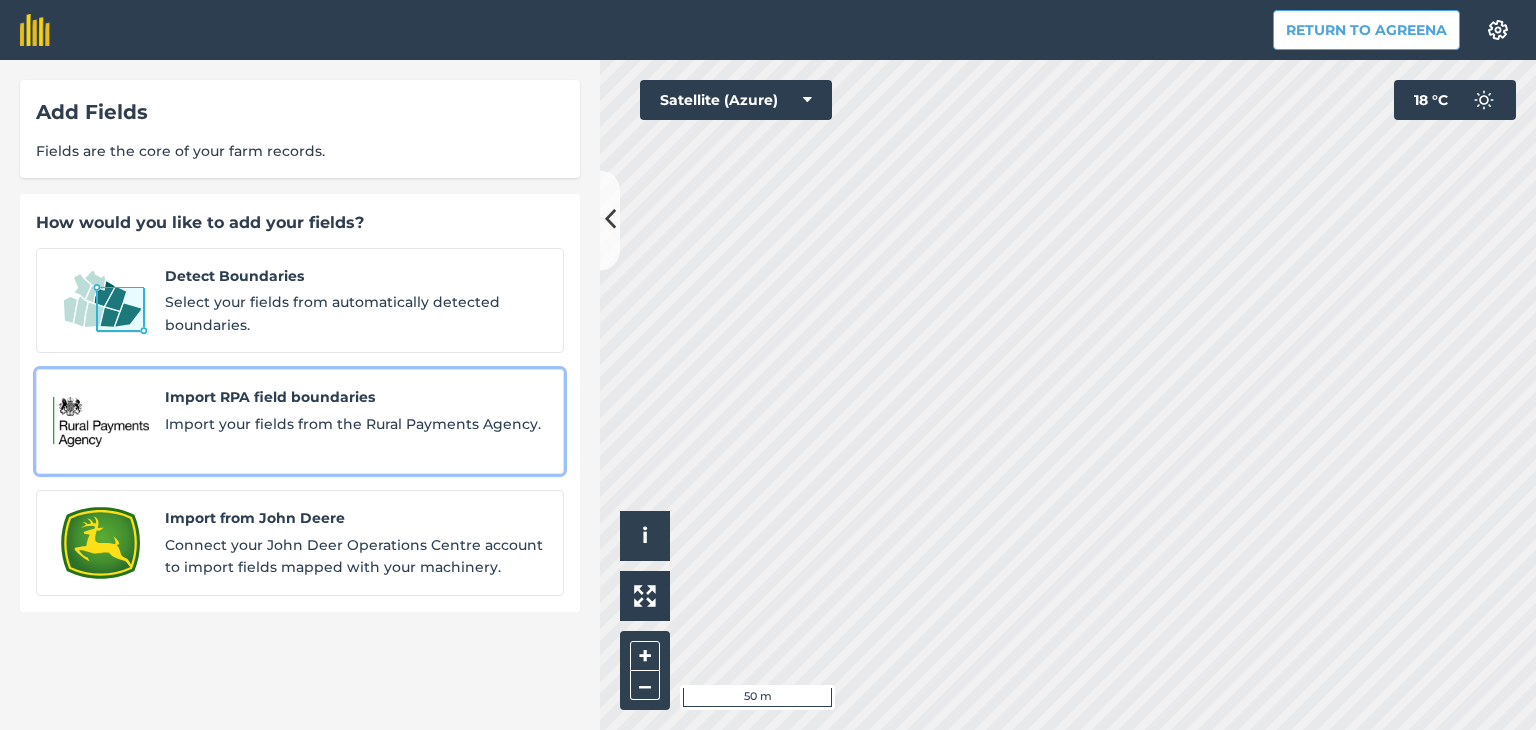 click on "Import RPA field boundaries Import your fields from the Rural Payments Agency." at bounding box center (356, 421) 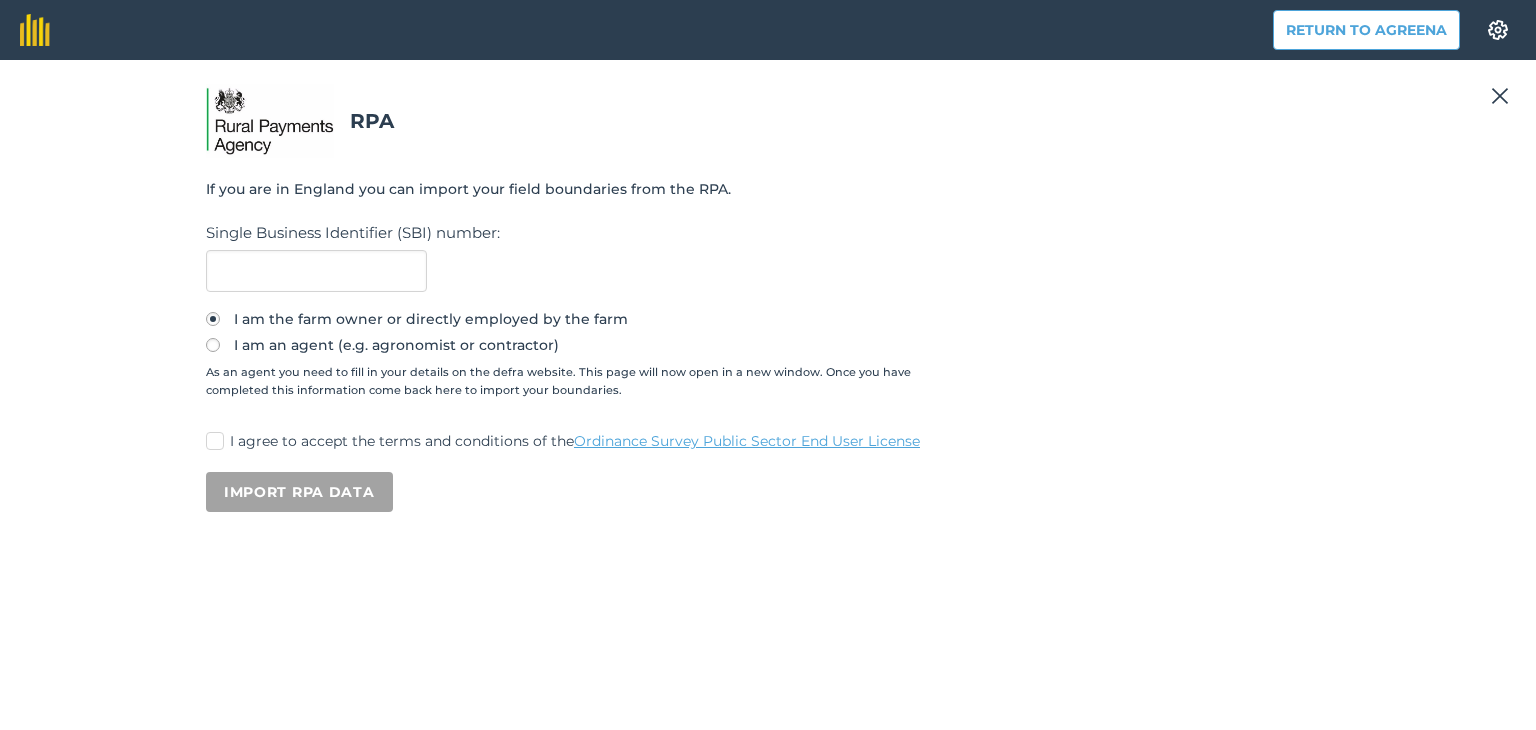 click at bounding box center [1500, 96] 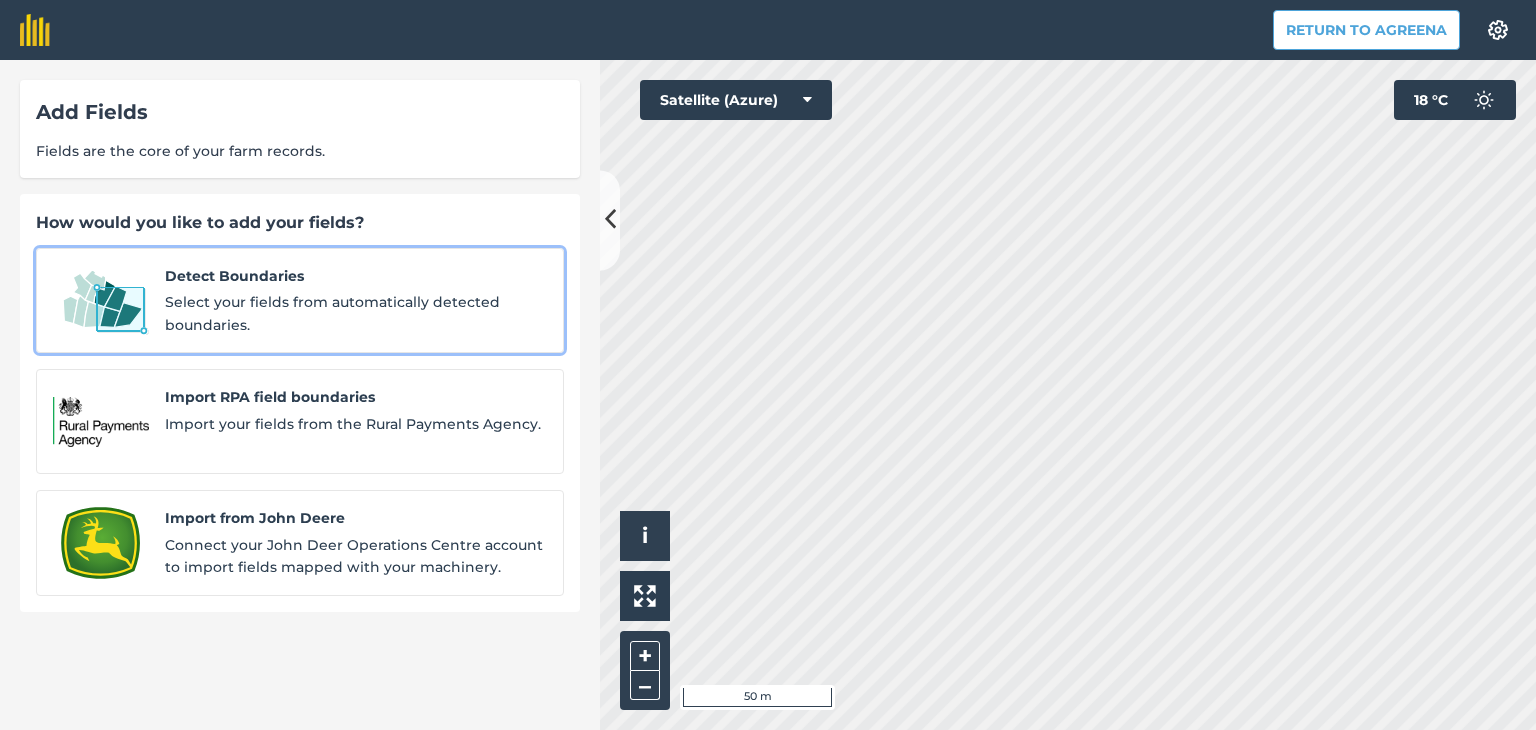 click on "Select your fields from automatically detected boundaries." at bounding box center [356, 313] 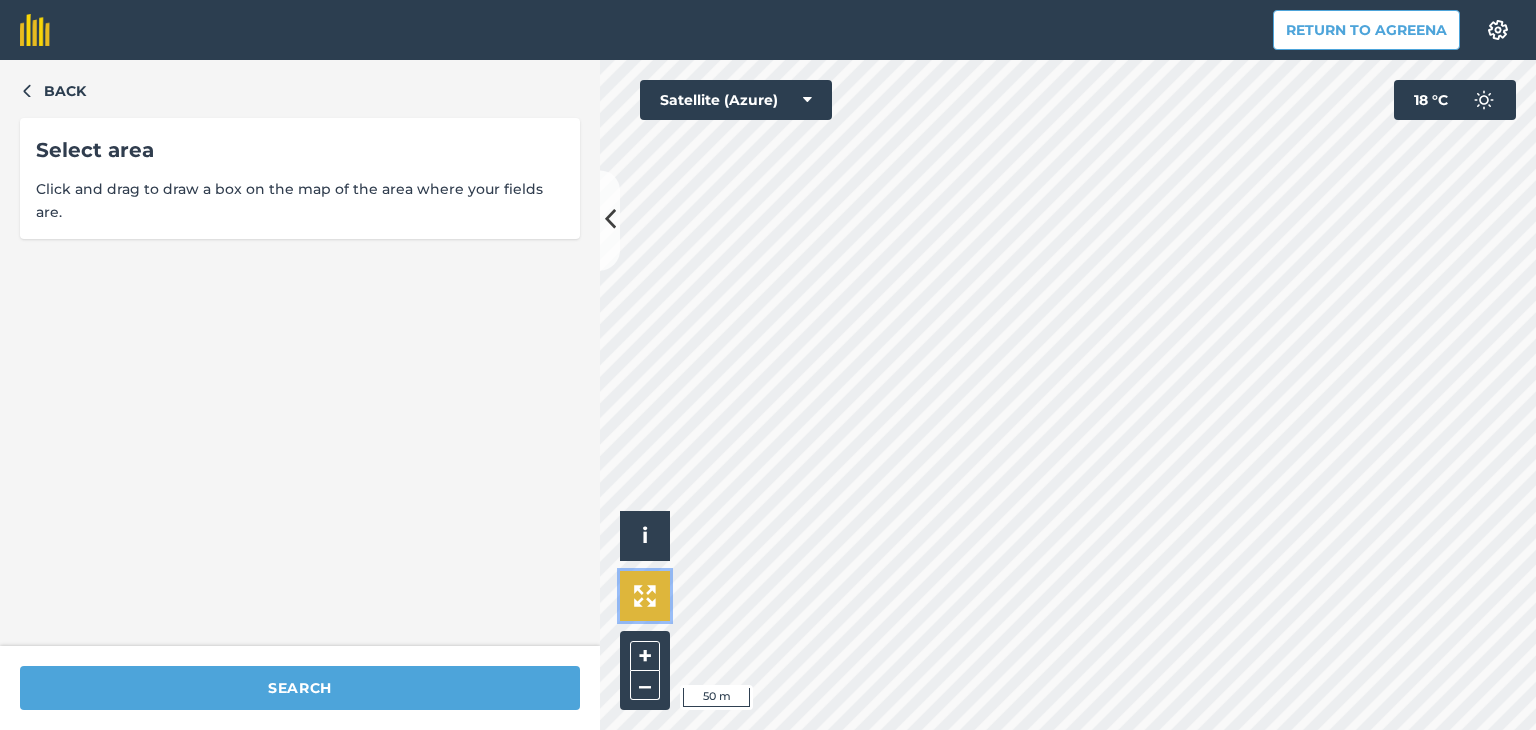 click at bounding box center (645, 596) 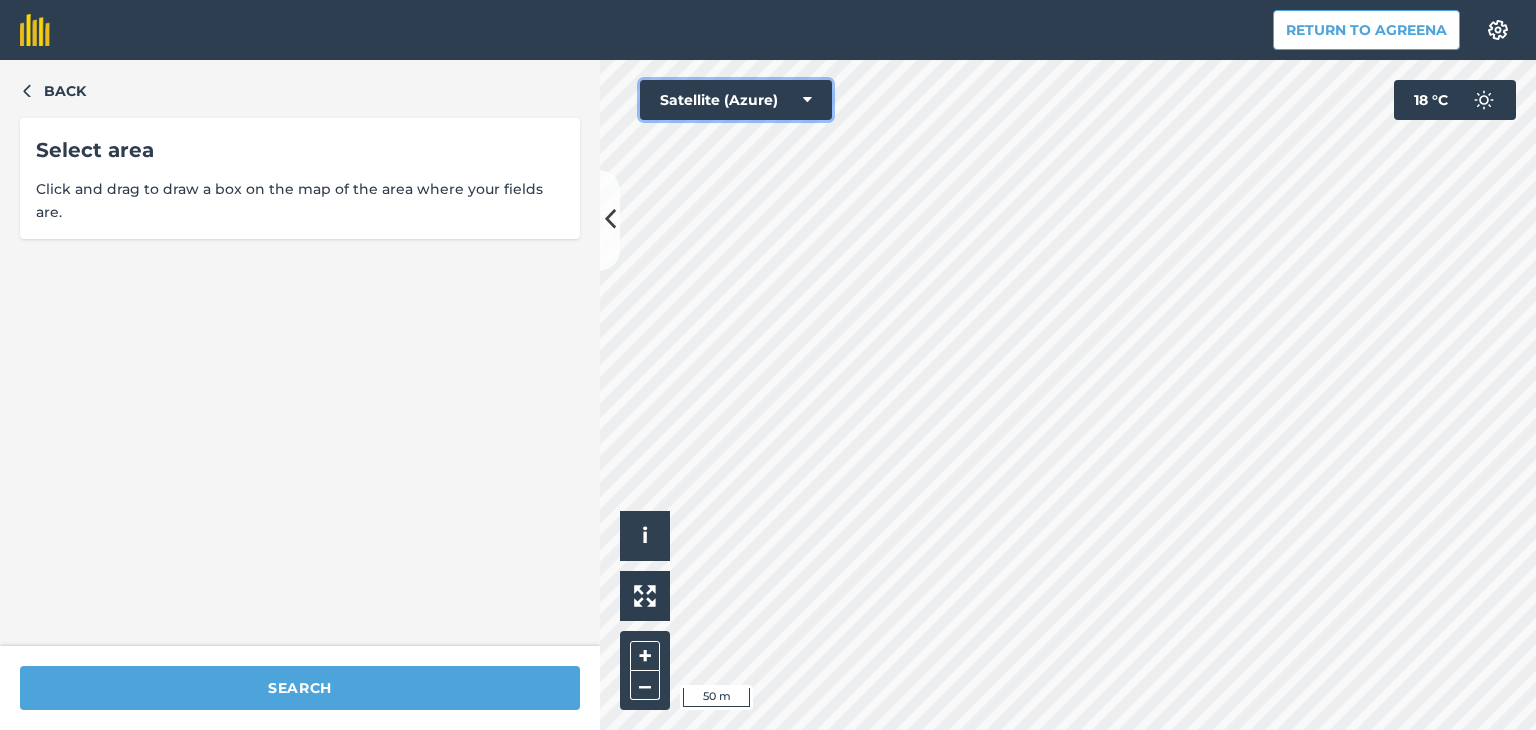 click on "Satellite (Azure)" at bounding box center (736, 100) 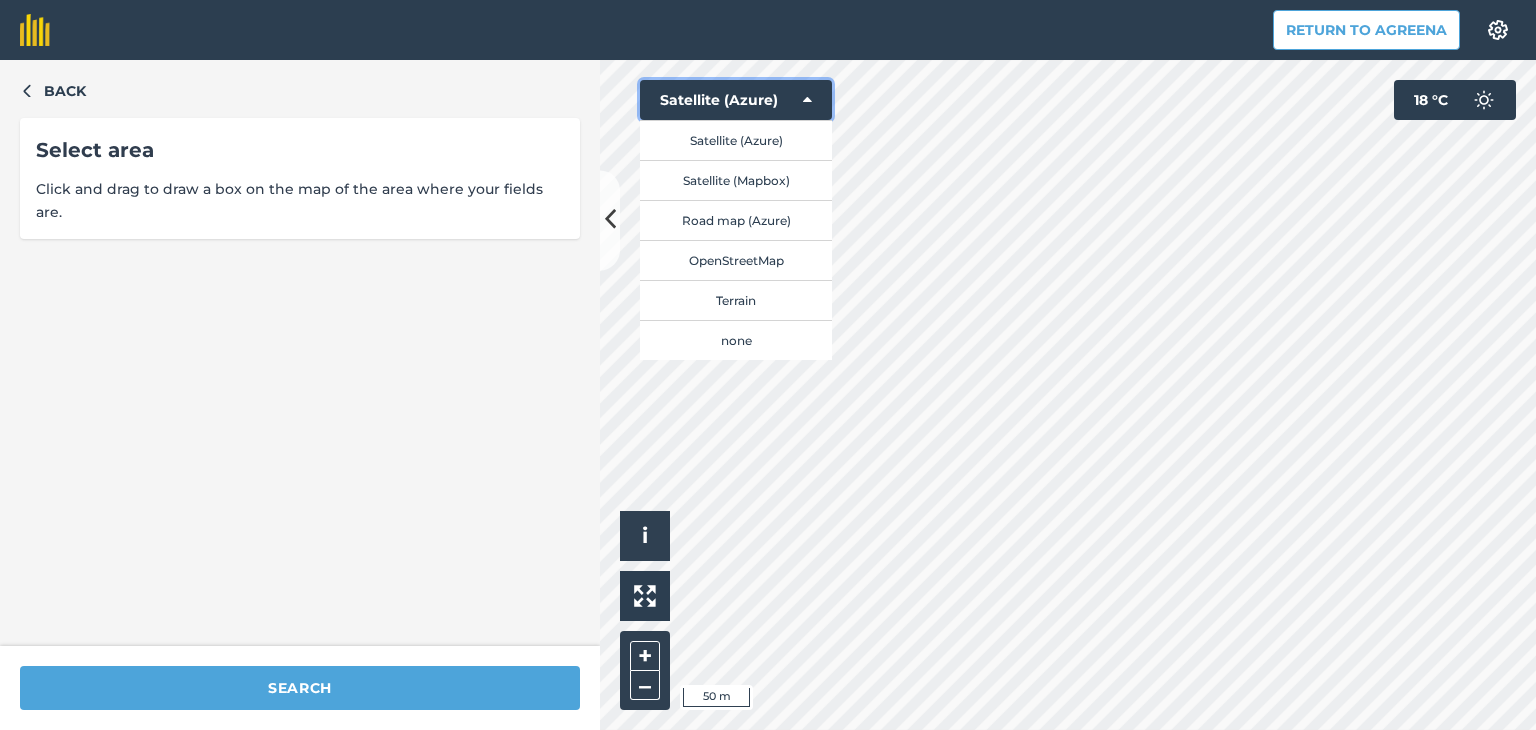 click at bounding box center [807, 100] 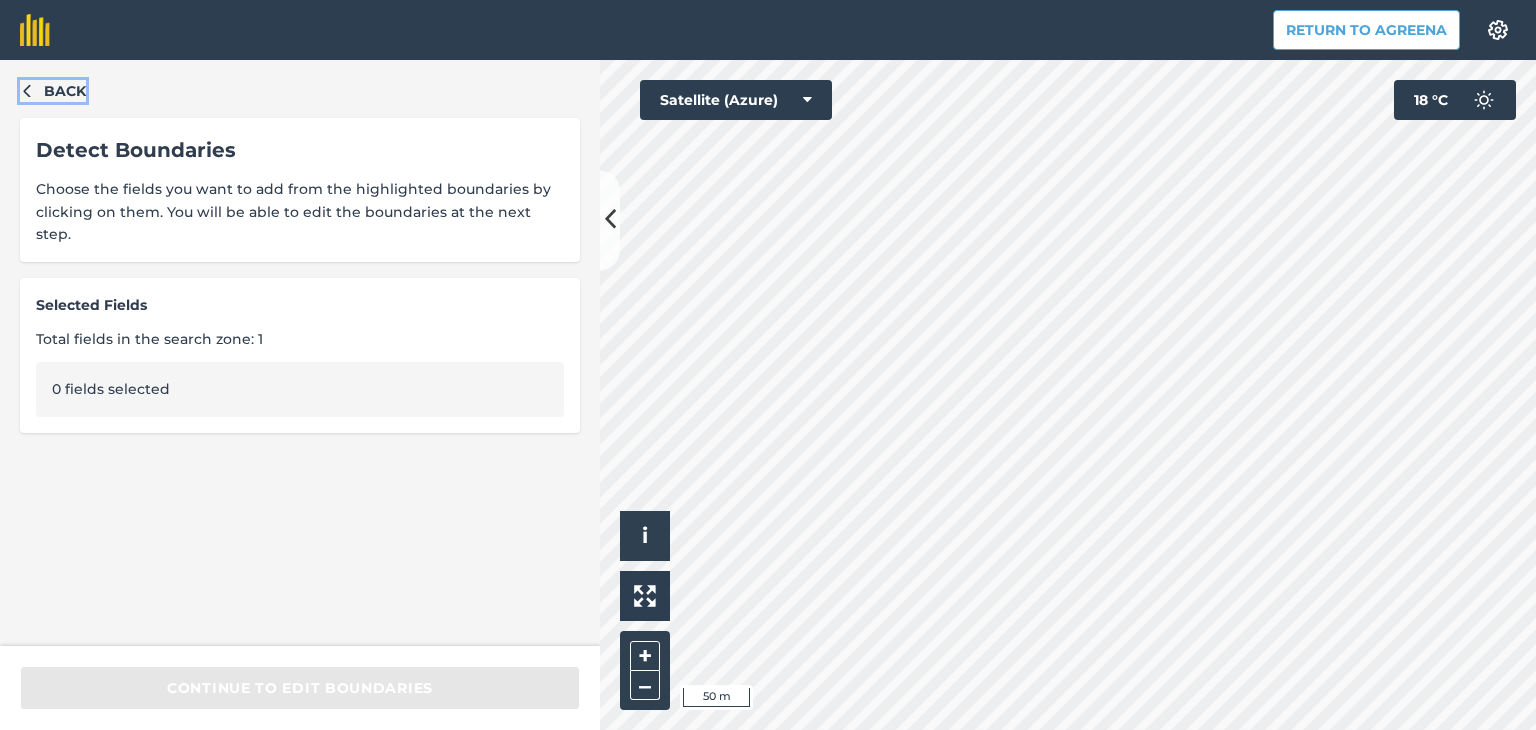 click on "Back" at bounding box center [65, 91] 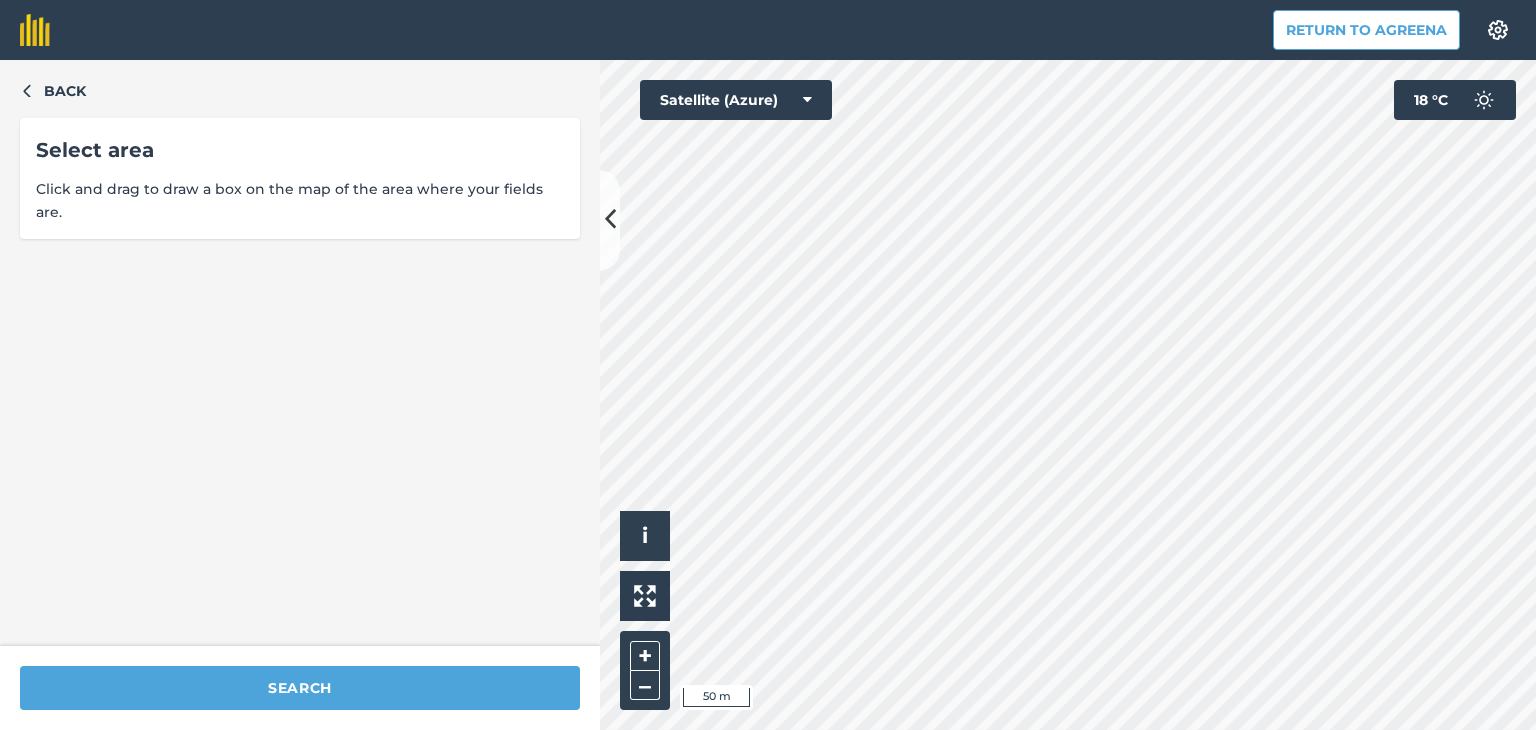 click on "Click and drag to draw a box on the map of the area where your fields are." at bounding box center [300, 200] 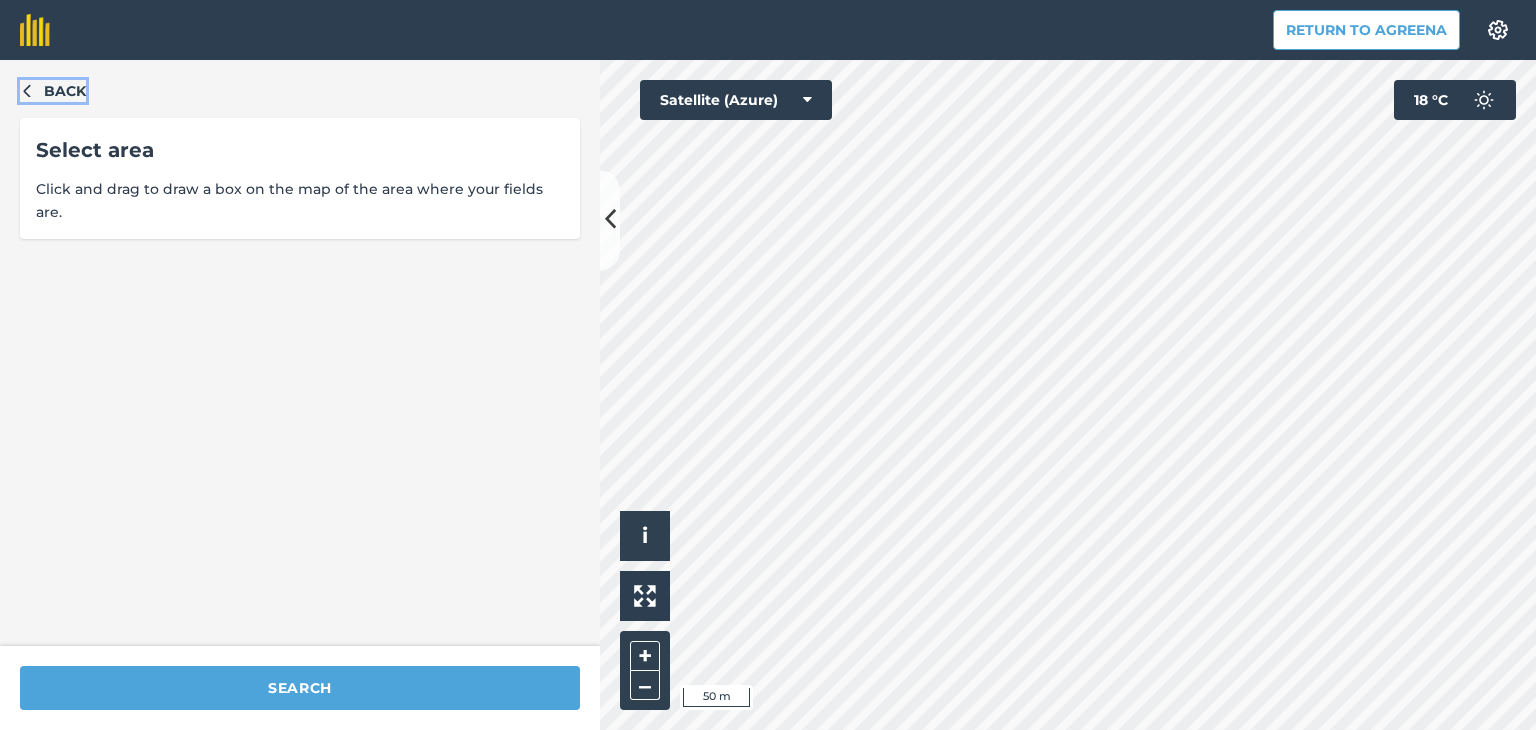 click on "Back" at bounding box center (65, 91) 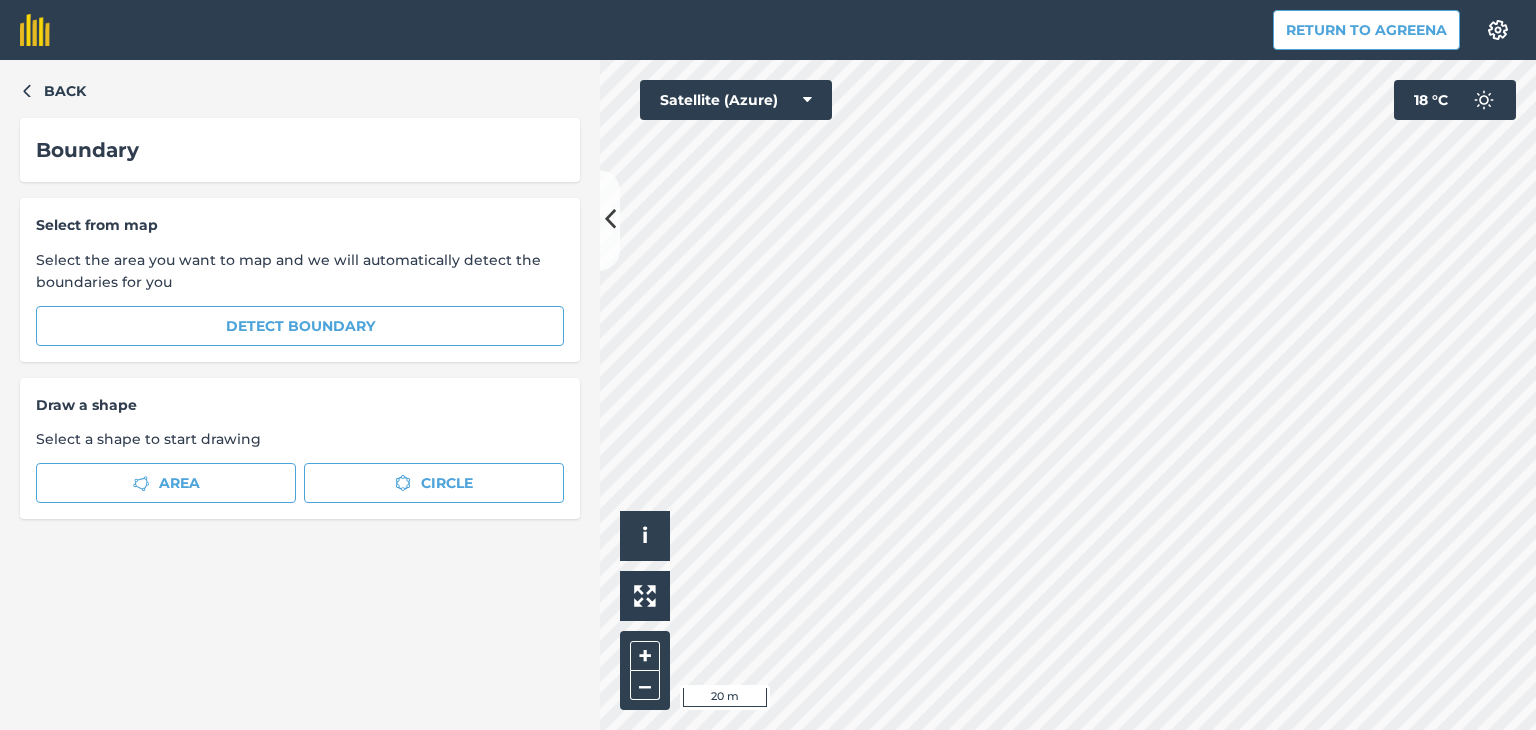 click on "Click to start drawing i © 2025 TomTom, Microsoft 20 m + – Satellite (Azure) [NUMBER] ° C" at bounding box center [1068, 395] 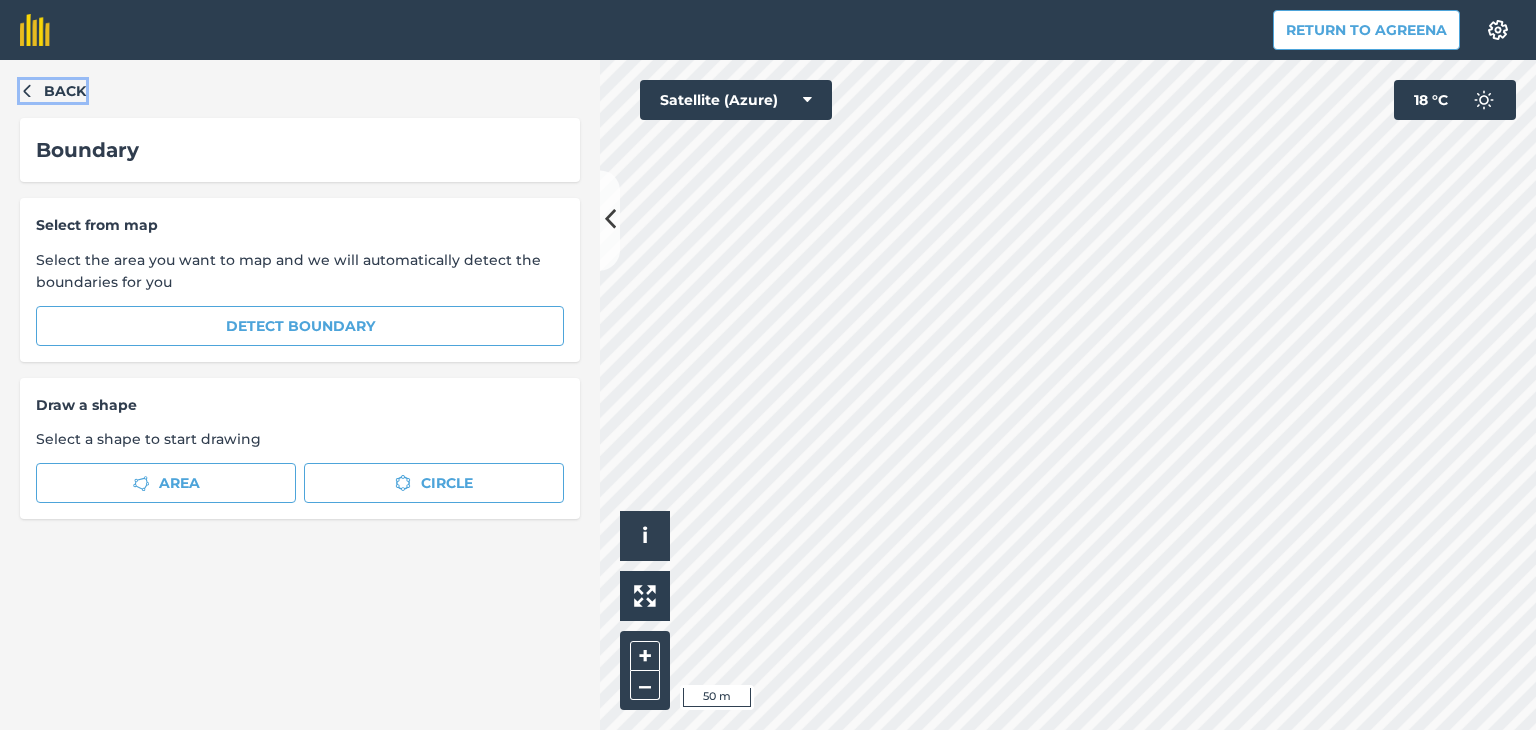 click on "Back" at bounding box center (65, 91) 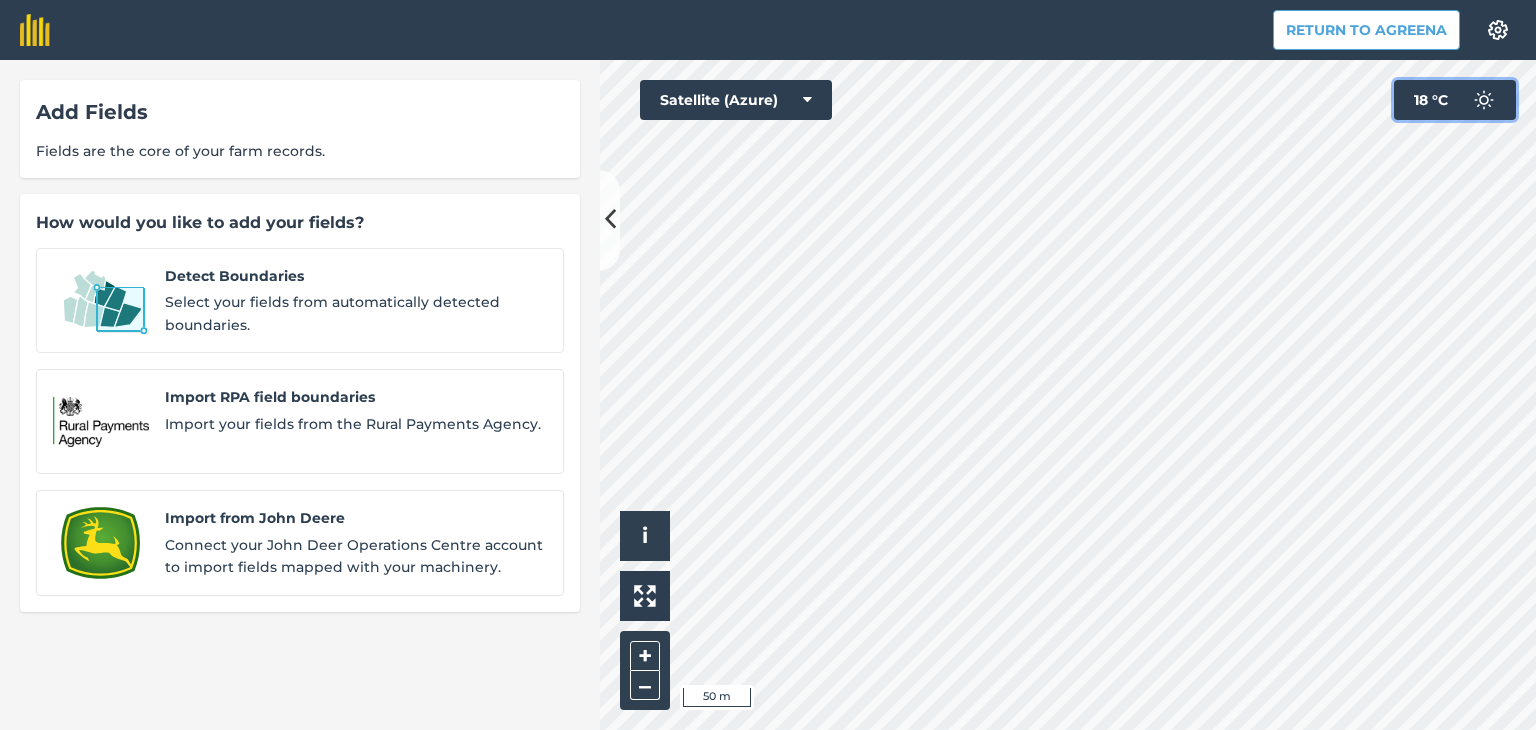 click at bounding box center (1484, 100) 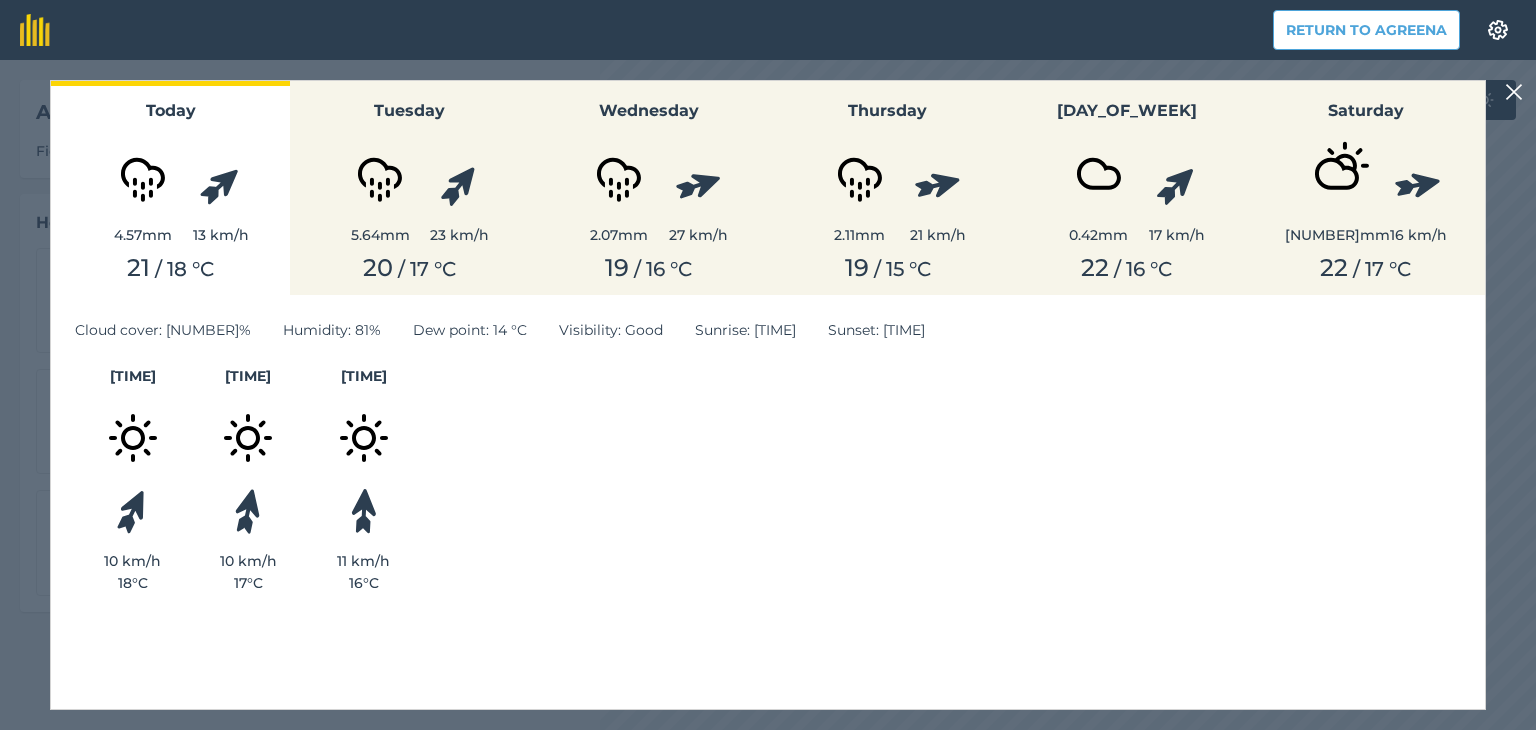 click at bounding box center [1514, 92] 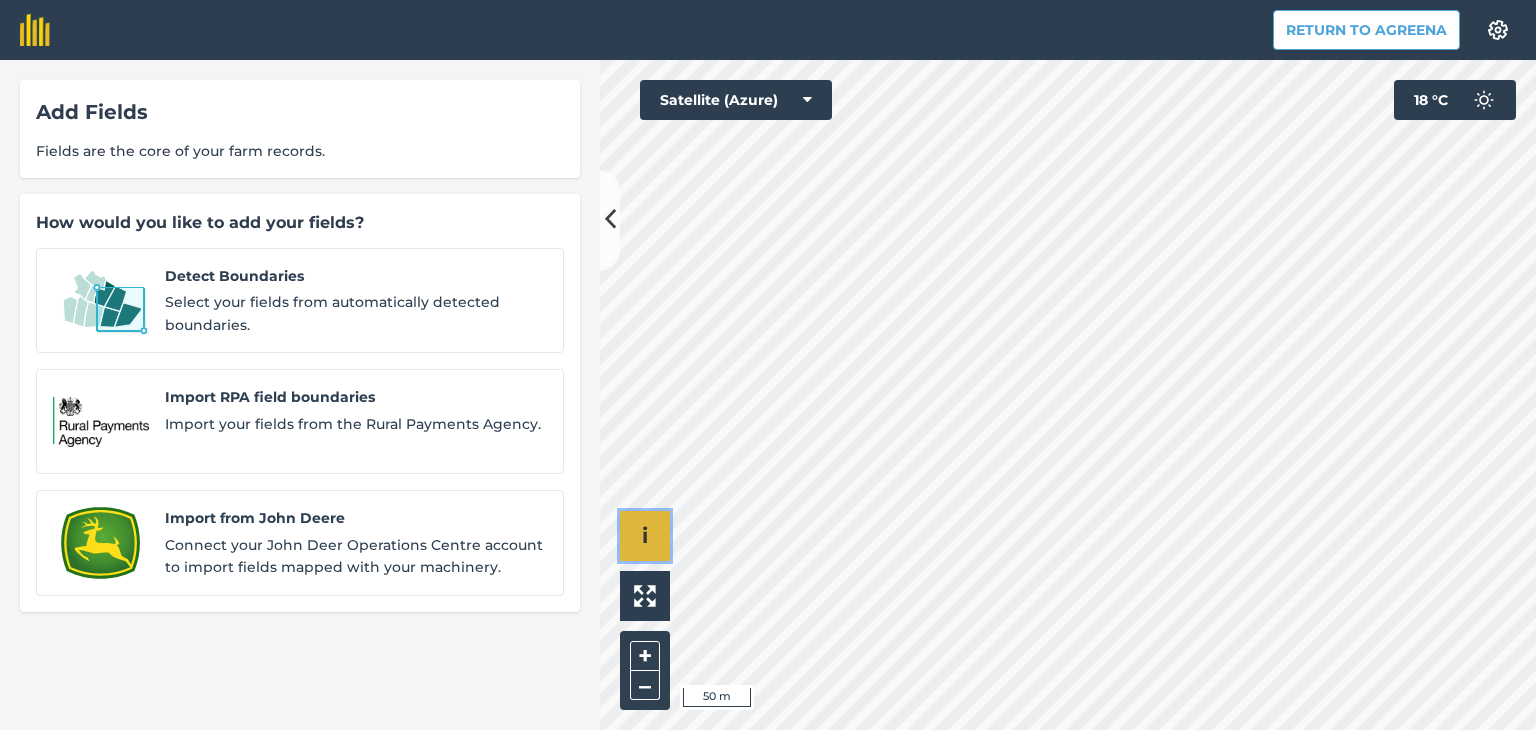 click on "i" at bounding box center (645, 536) 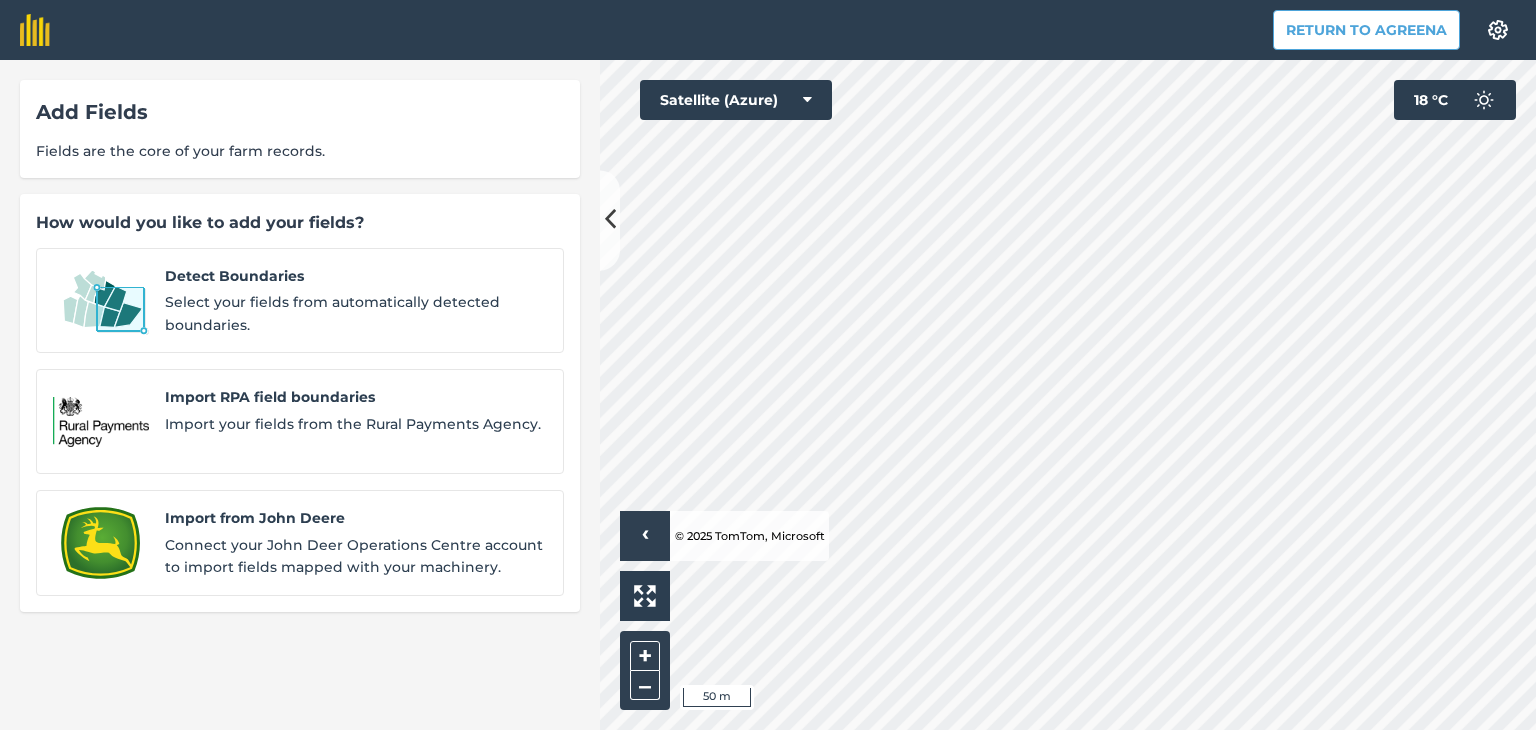click on "© 2025 TomTom, Microsoft" at bounding box center (747, 536) 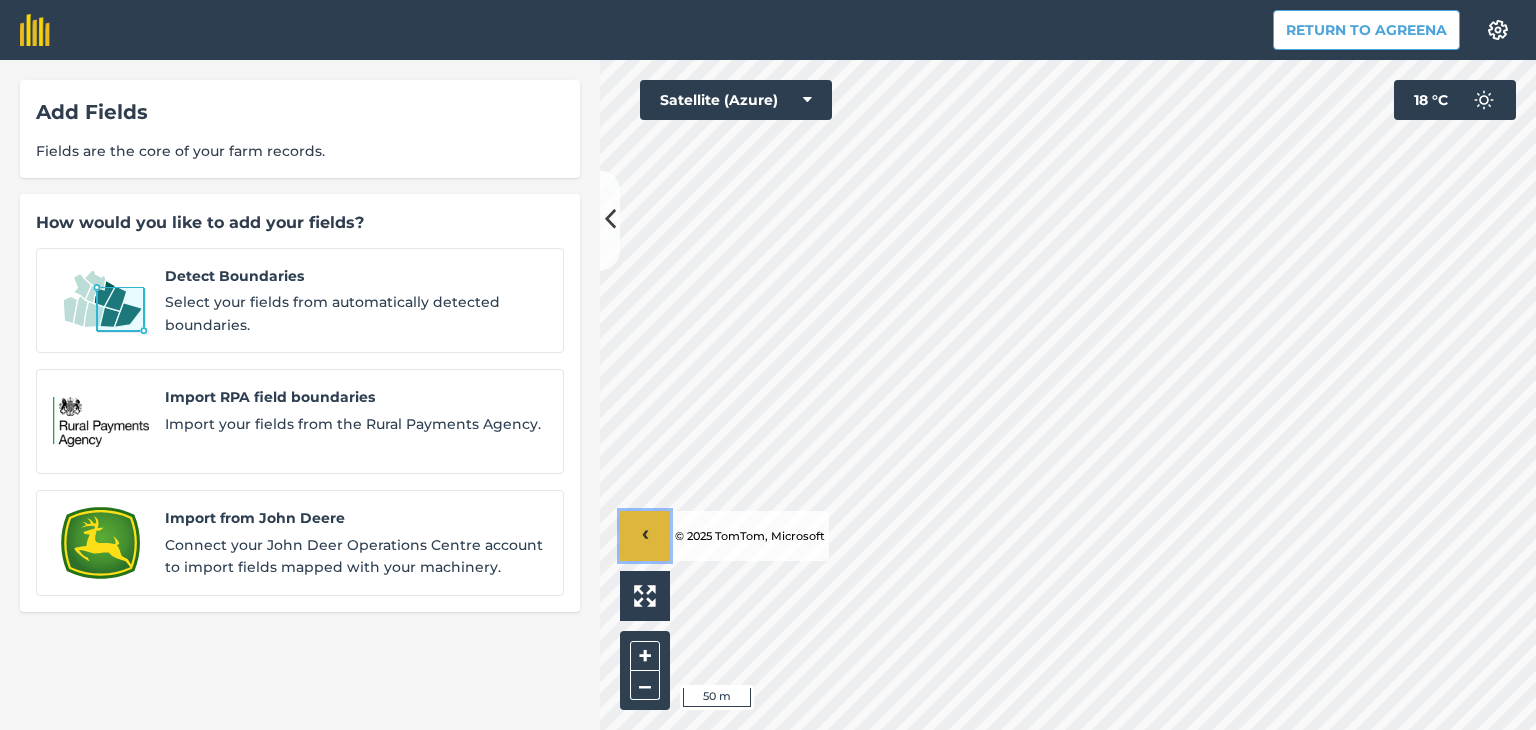click on "›" at bounding box center [645, 536] 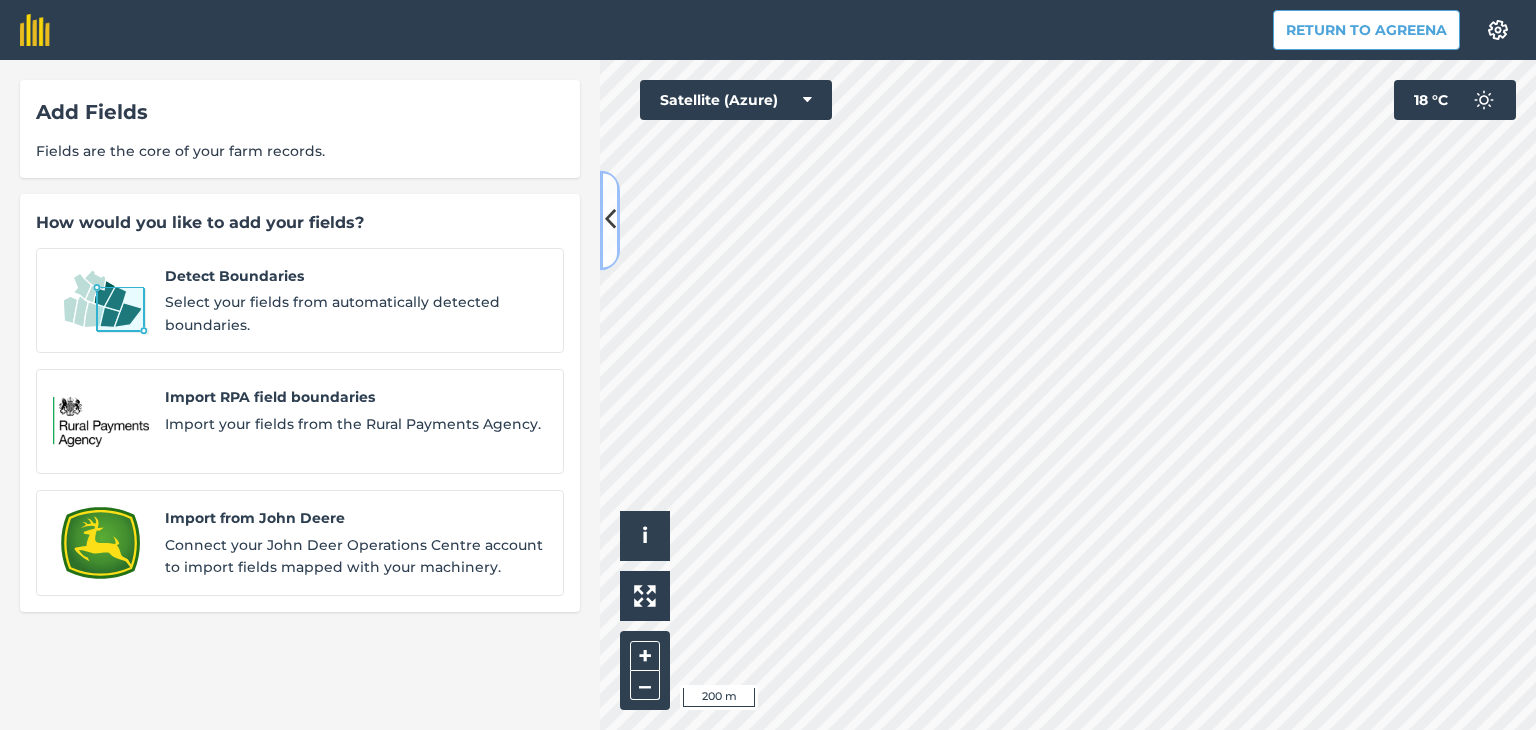 click at bounding box center [610, 220] 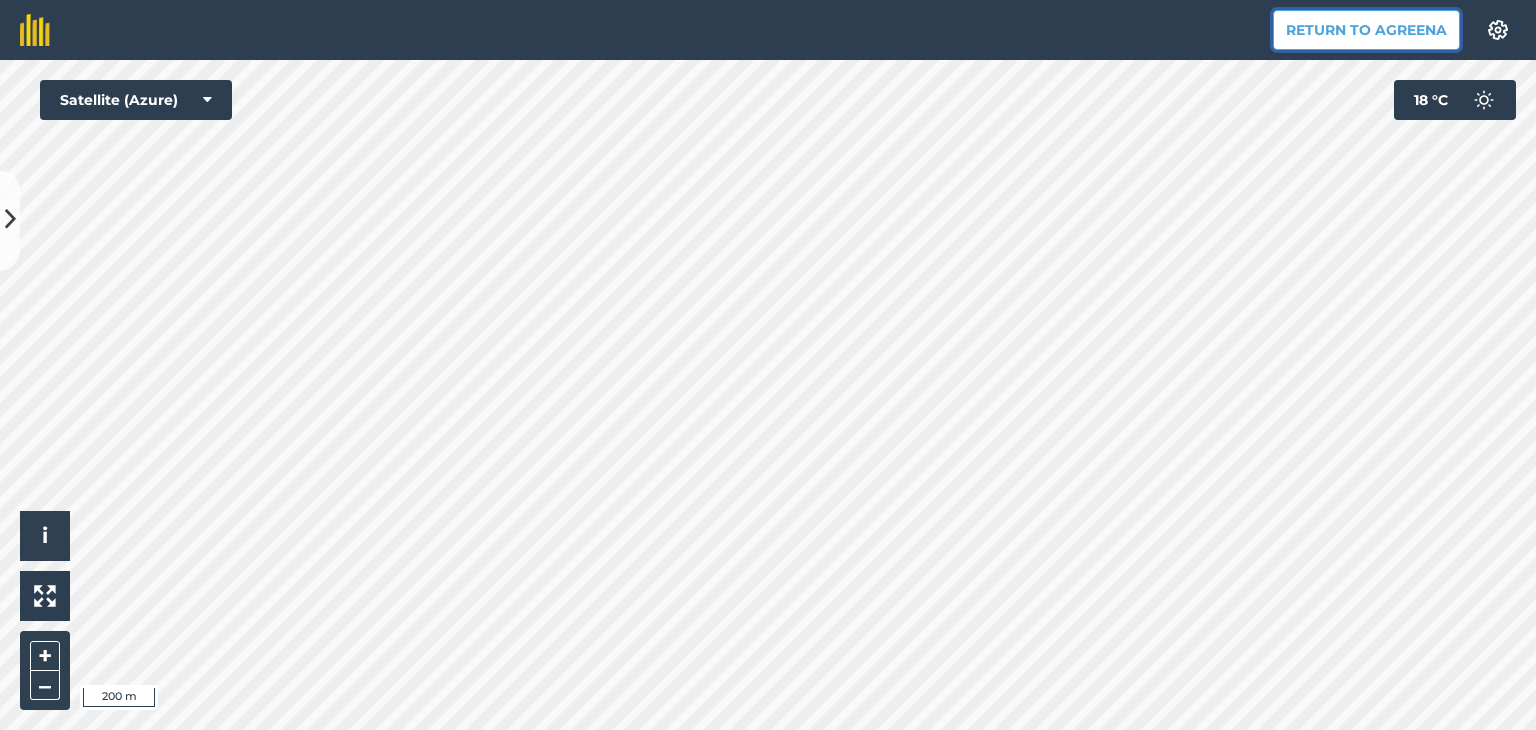 click on "Return to Agreena" at bounding box center [1366, 30] 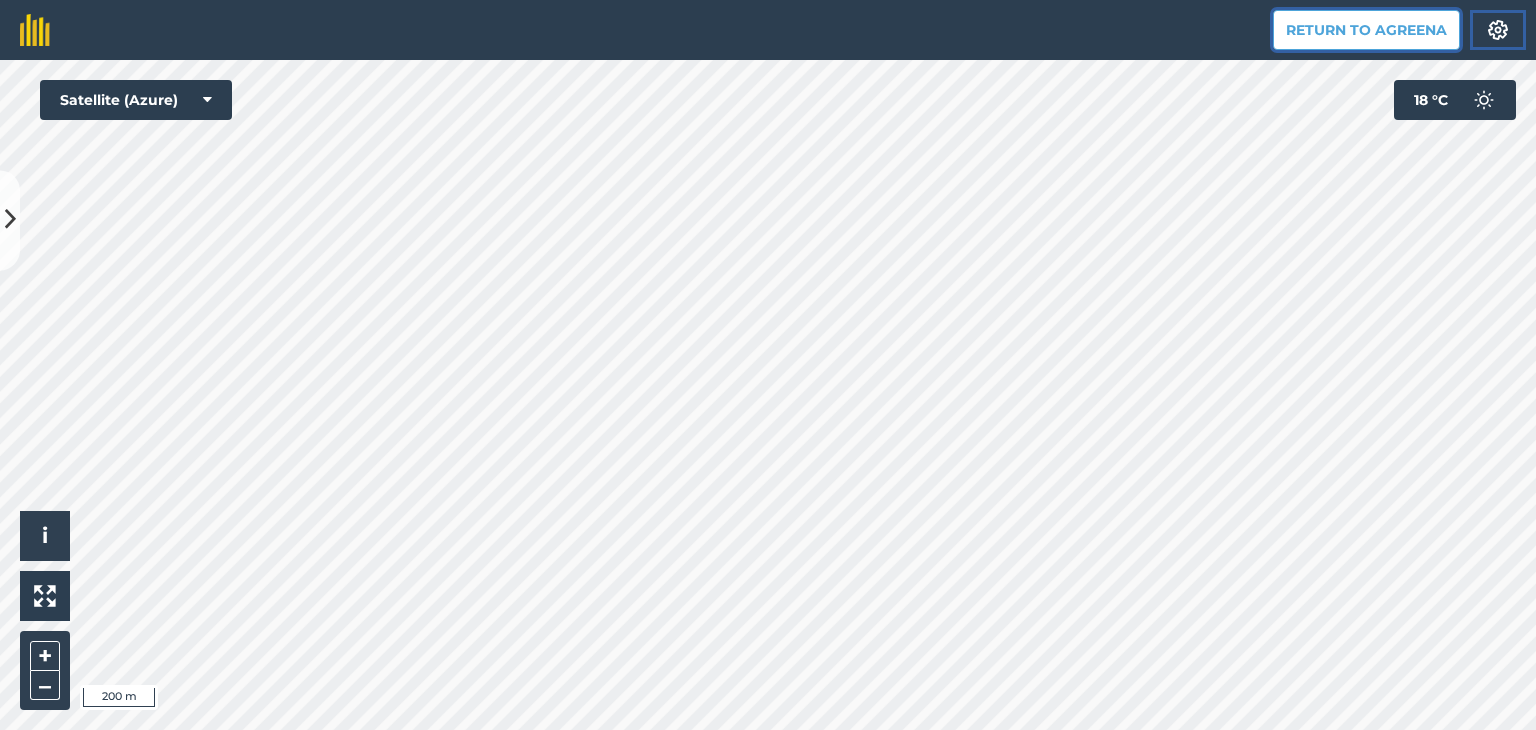 click at bounding box center (1498, 30) 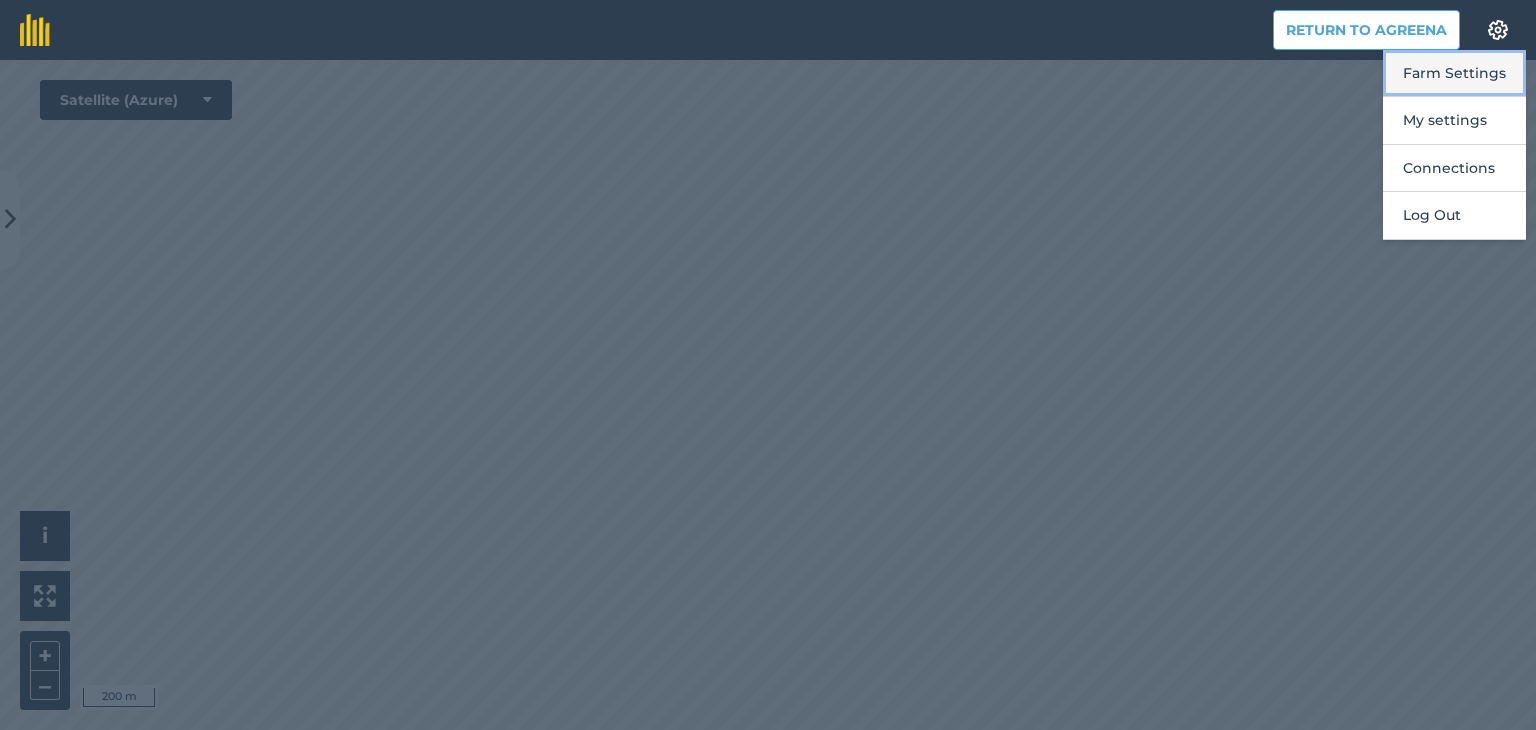 click on "Farm Settings" at bounding box center [1454, 73] 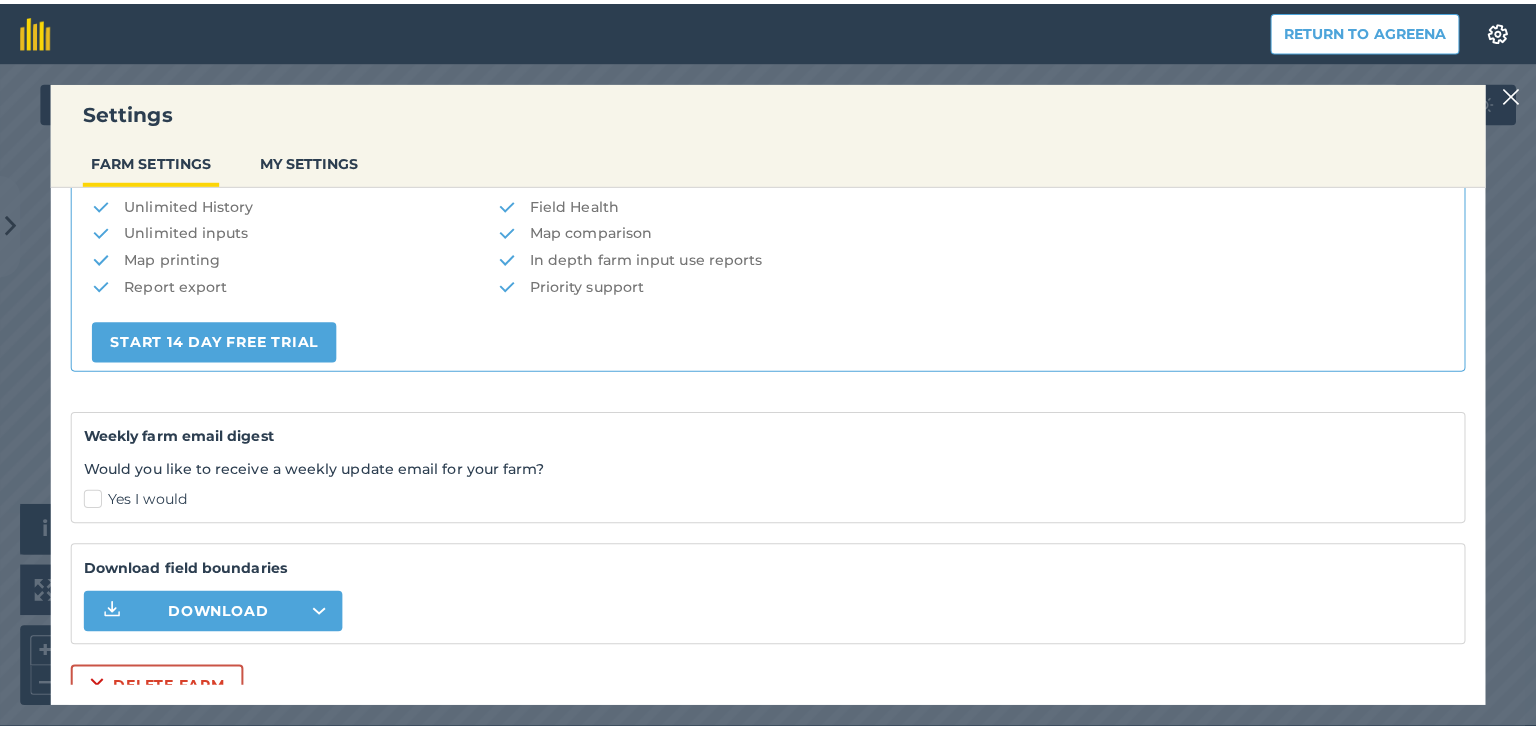 scroll, scrollTop: 428, scrollLeft: 0, axis: vertical 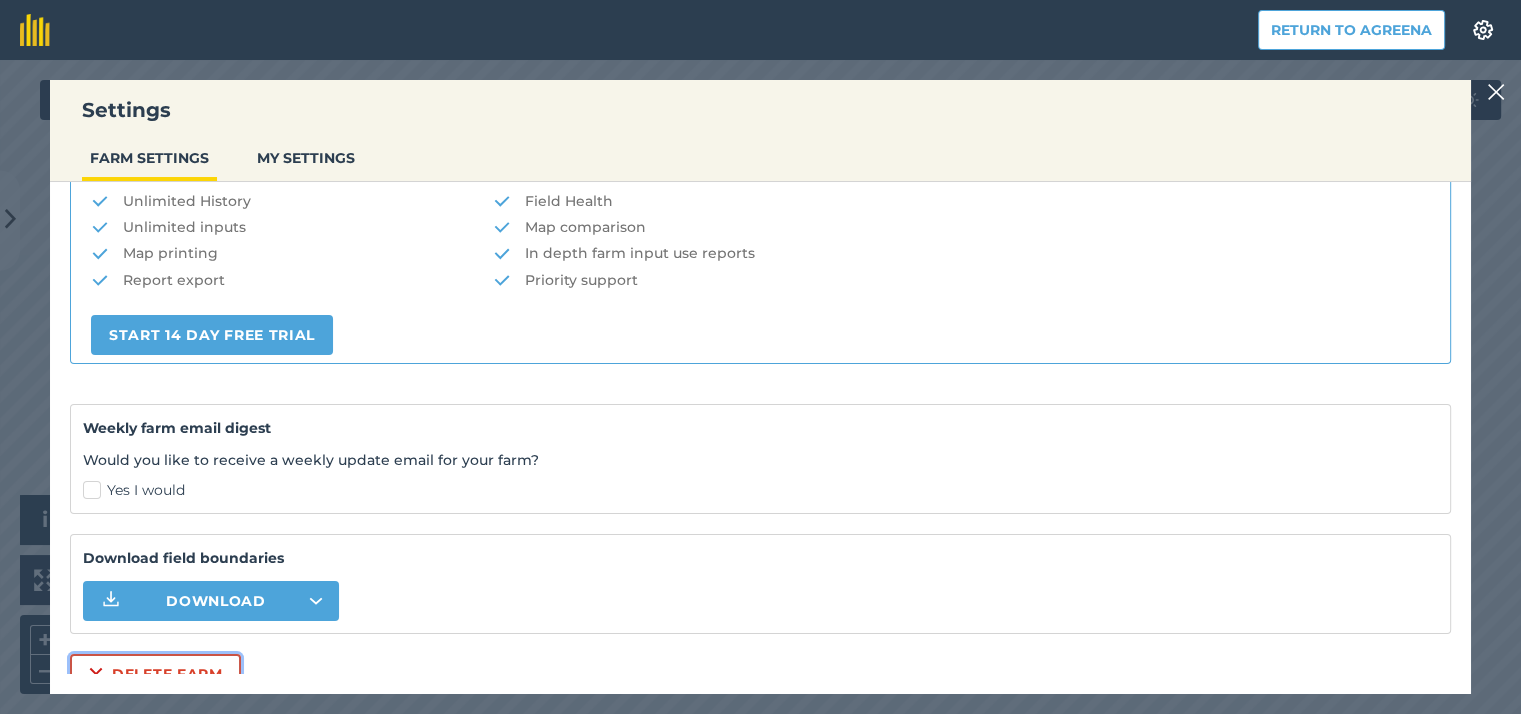 click on "Delete farm" at bounding box center (155, 674) 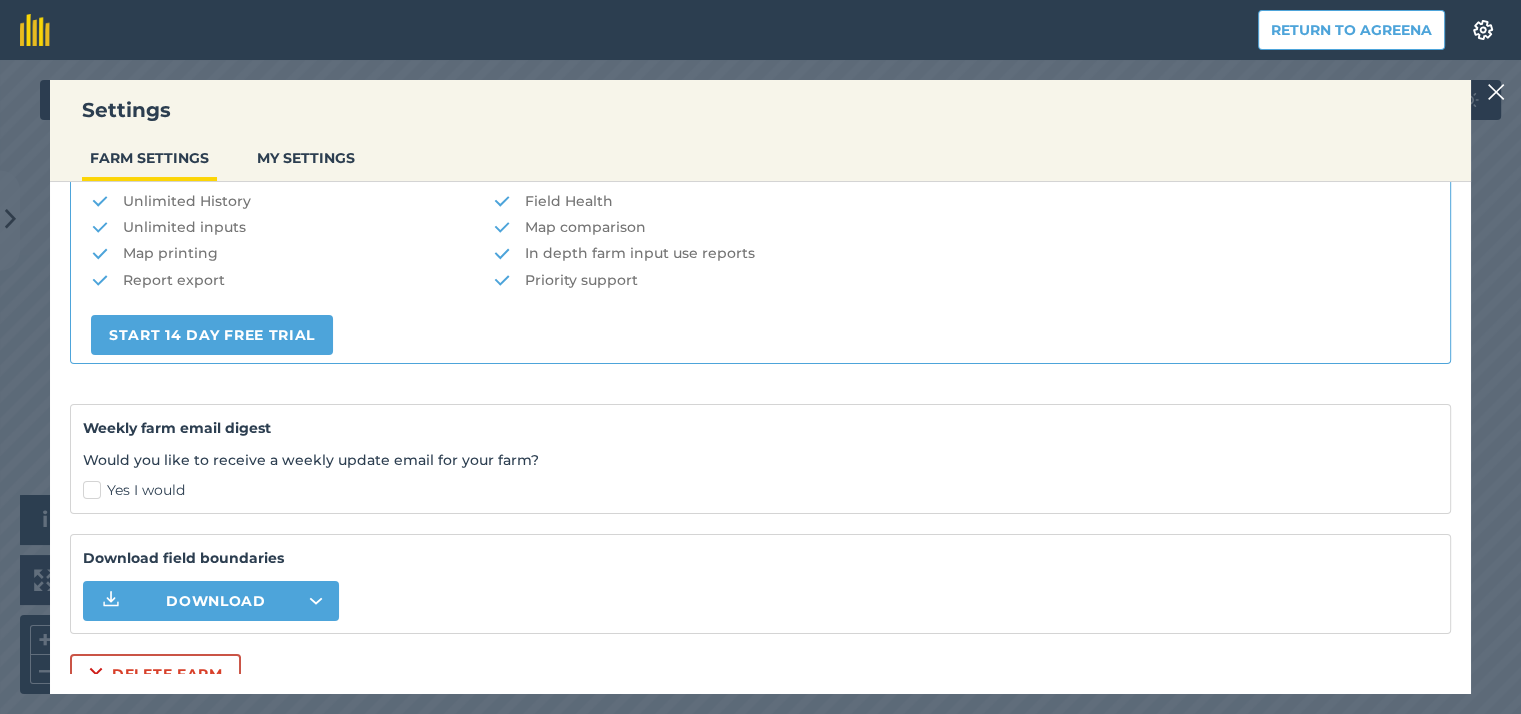 scroll, scrollTop: 0, scrollLeft: 0, axis: both 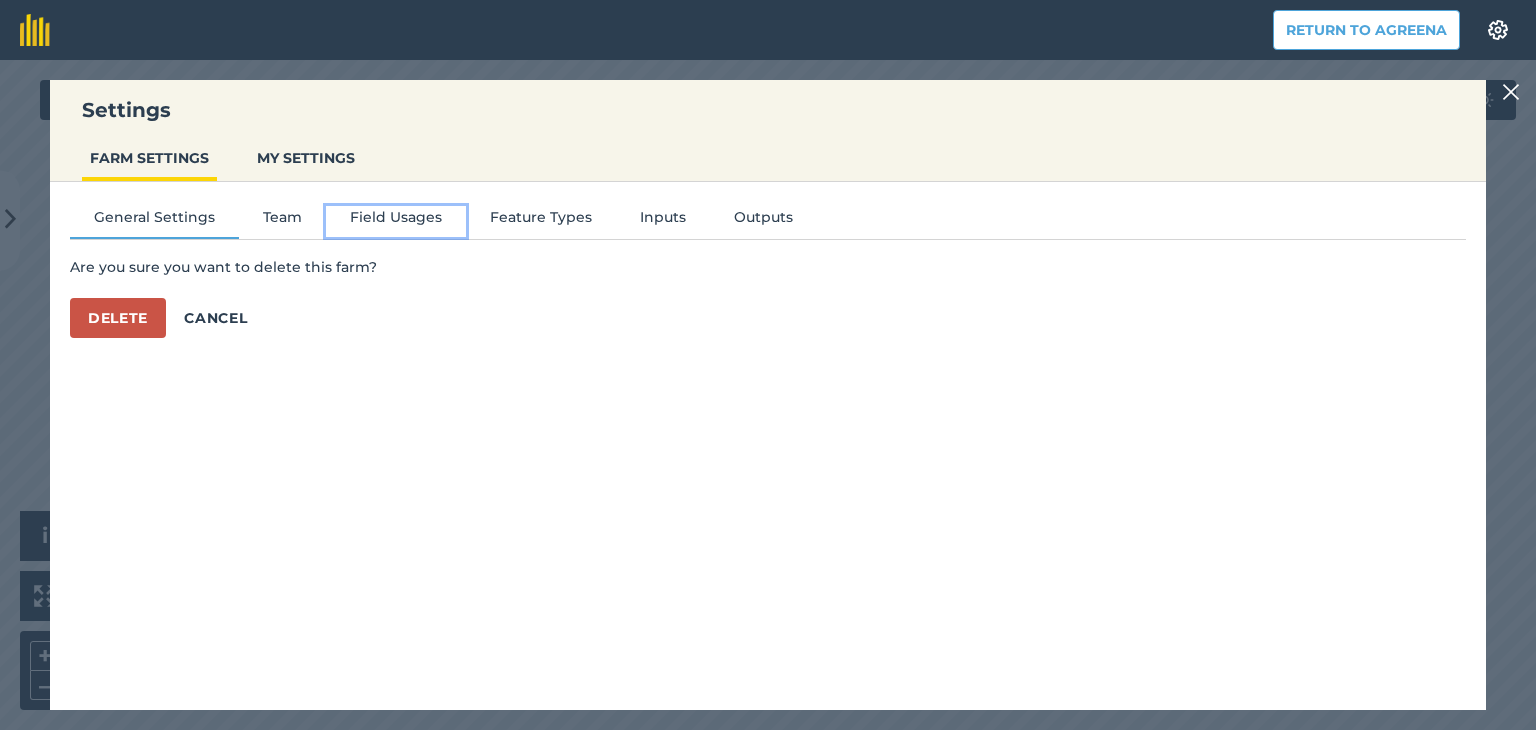 click on "Field Usages" at bounding box center (396, 221) 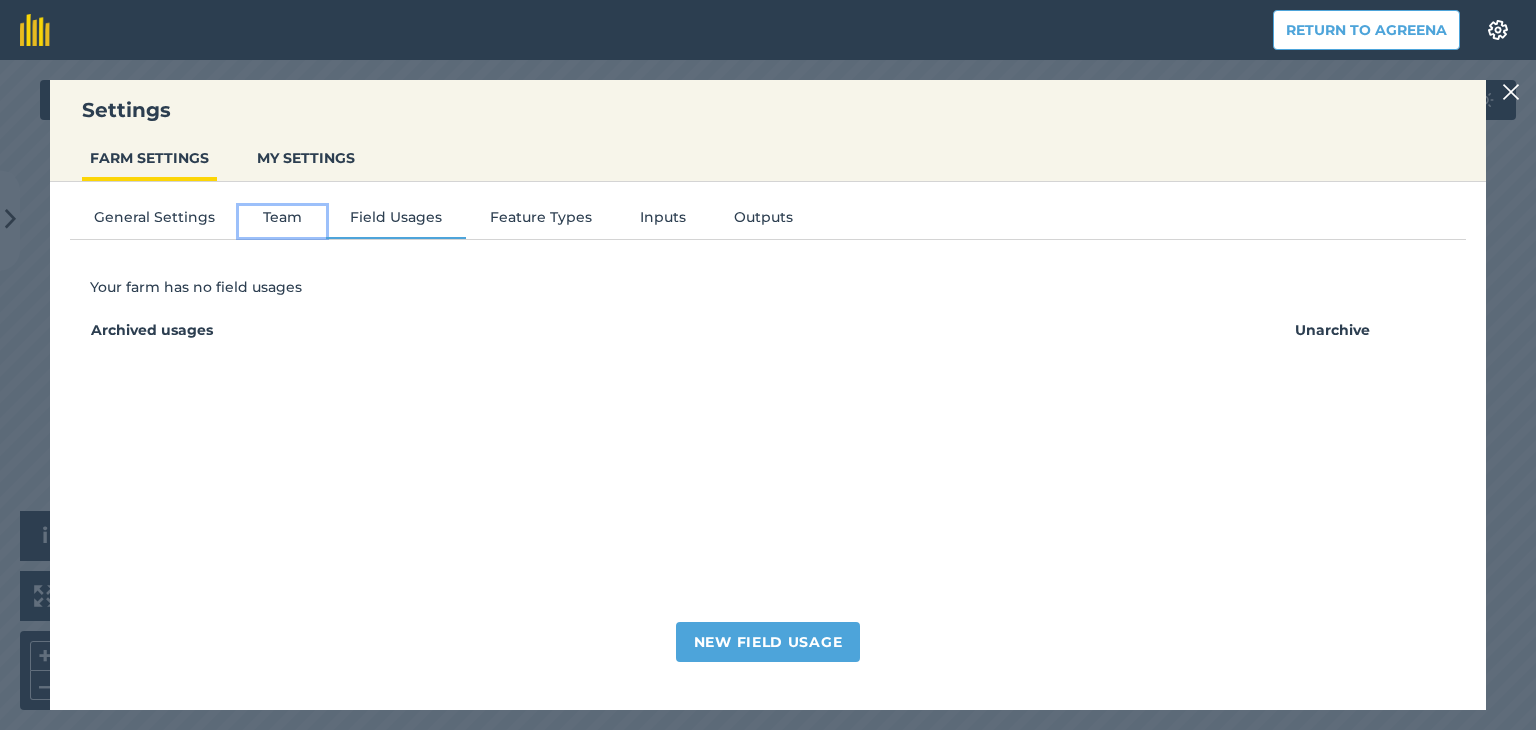 drag, startPoint x: 262, startPoint y: 213, endPoint x: 352, endPoint y: 207, distance: 90.199776 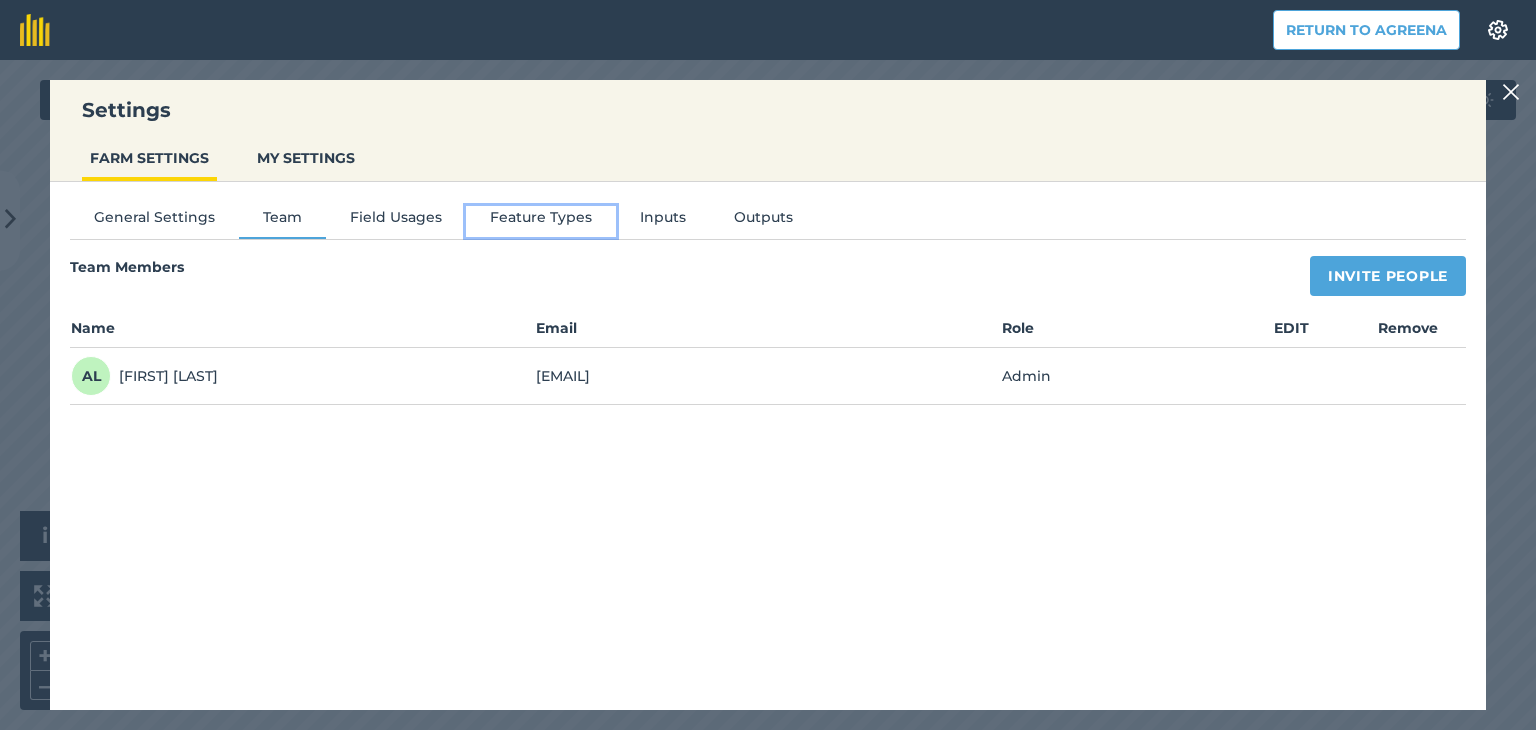 click on "Feature Types" at bounding box center [541, 221] 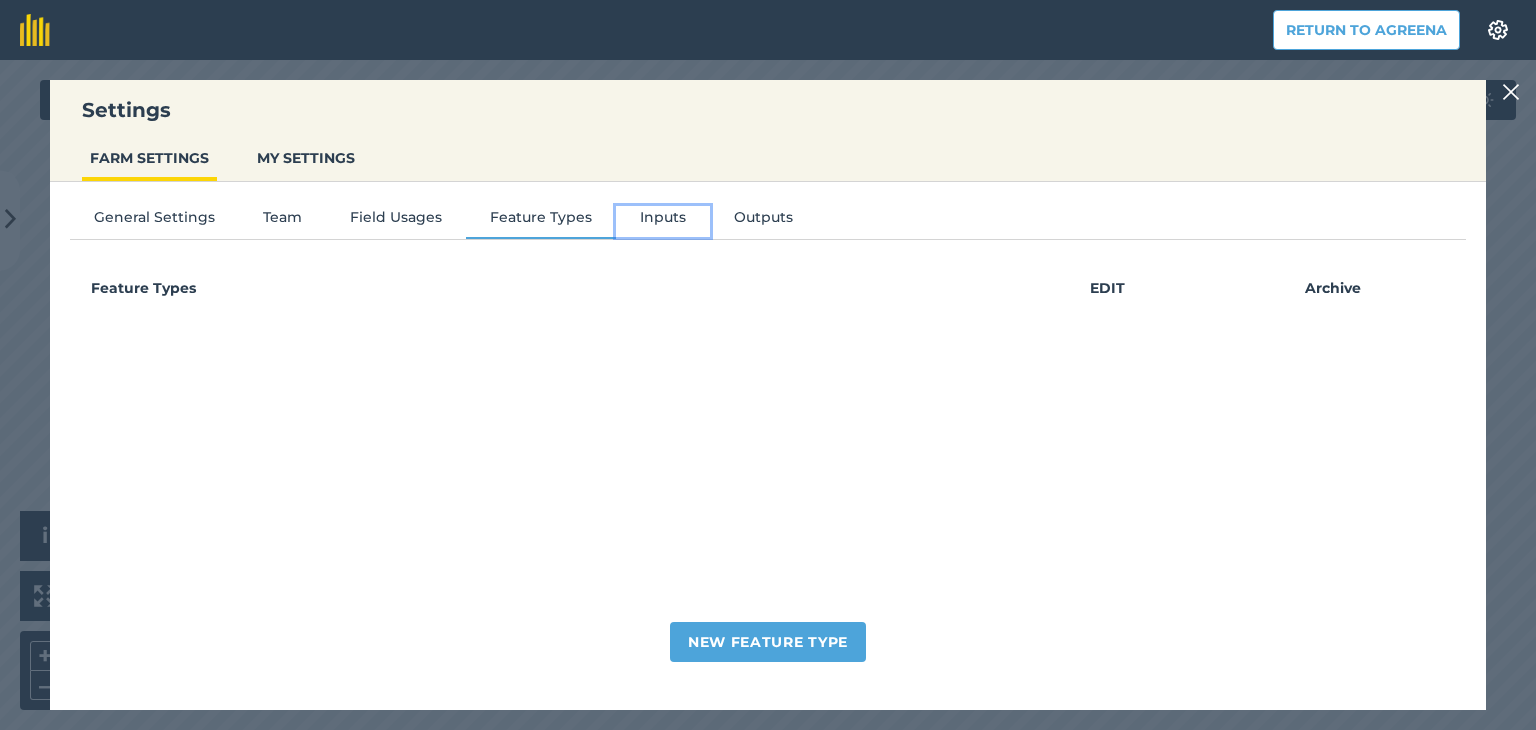 click on "Inputs" at bounding box center [663, 221] 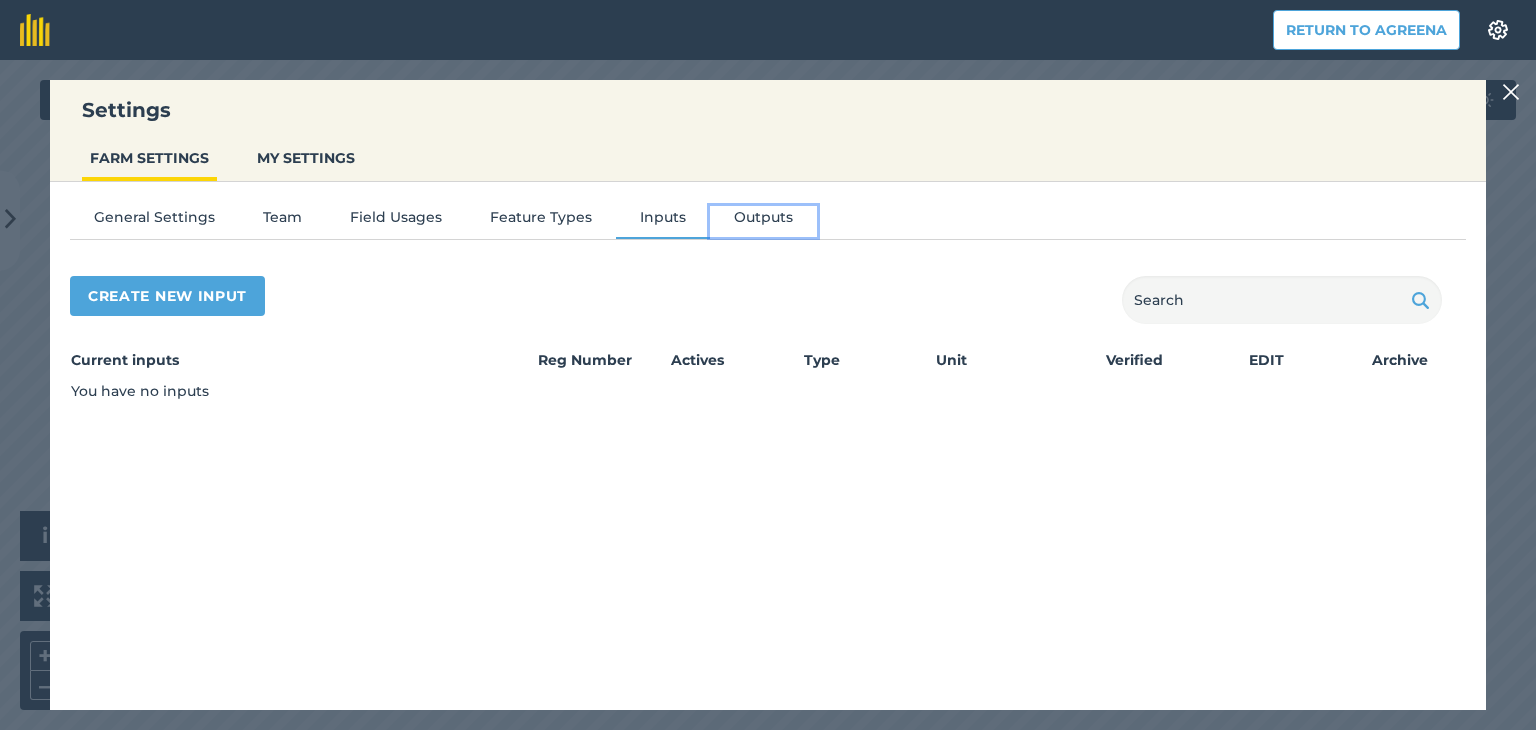 click on "Outputs" at bounding box center (763, 221) 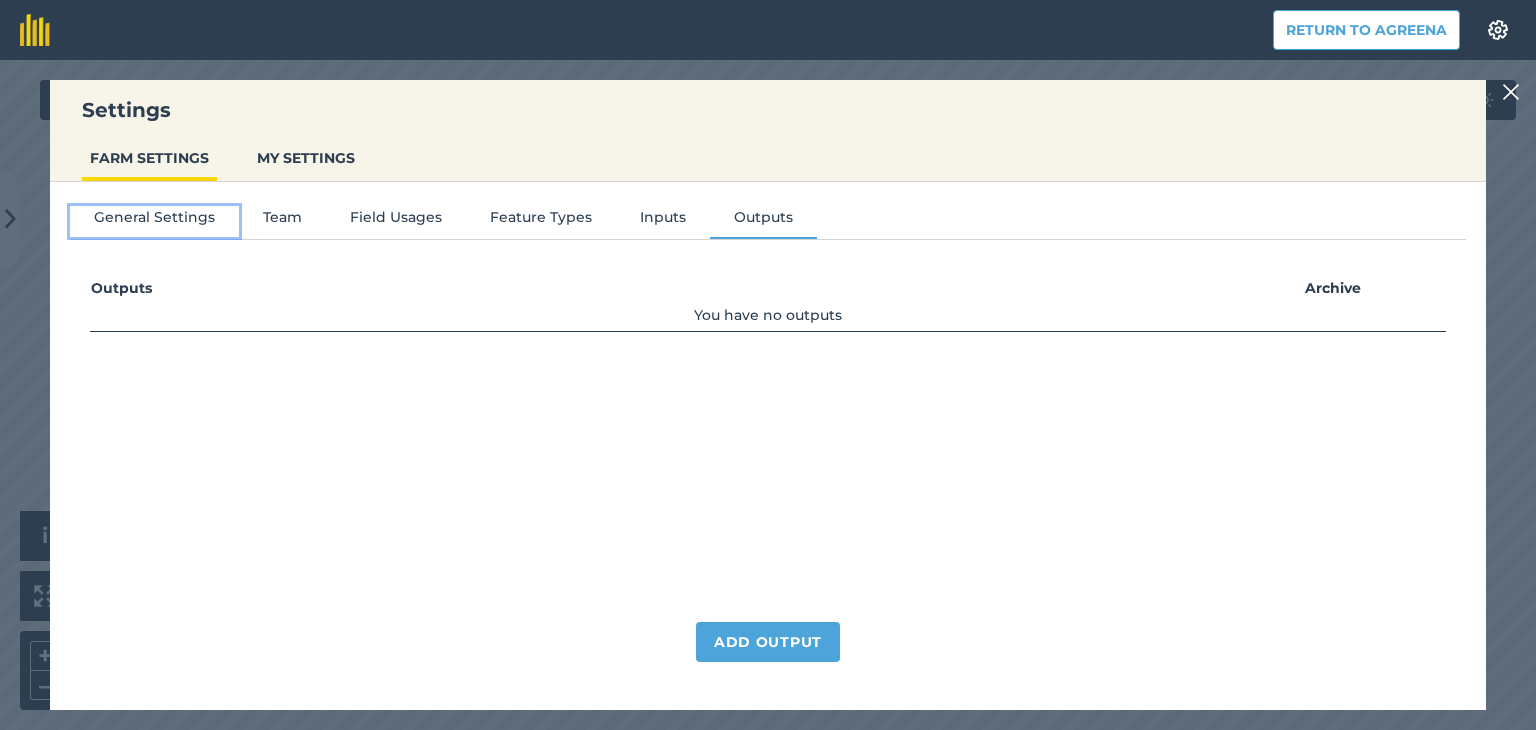 click on "General Settings" at bounding box center (154, 221) 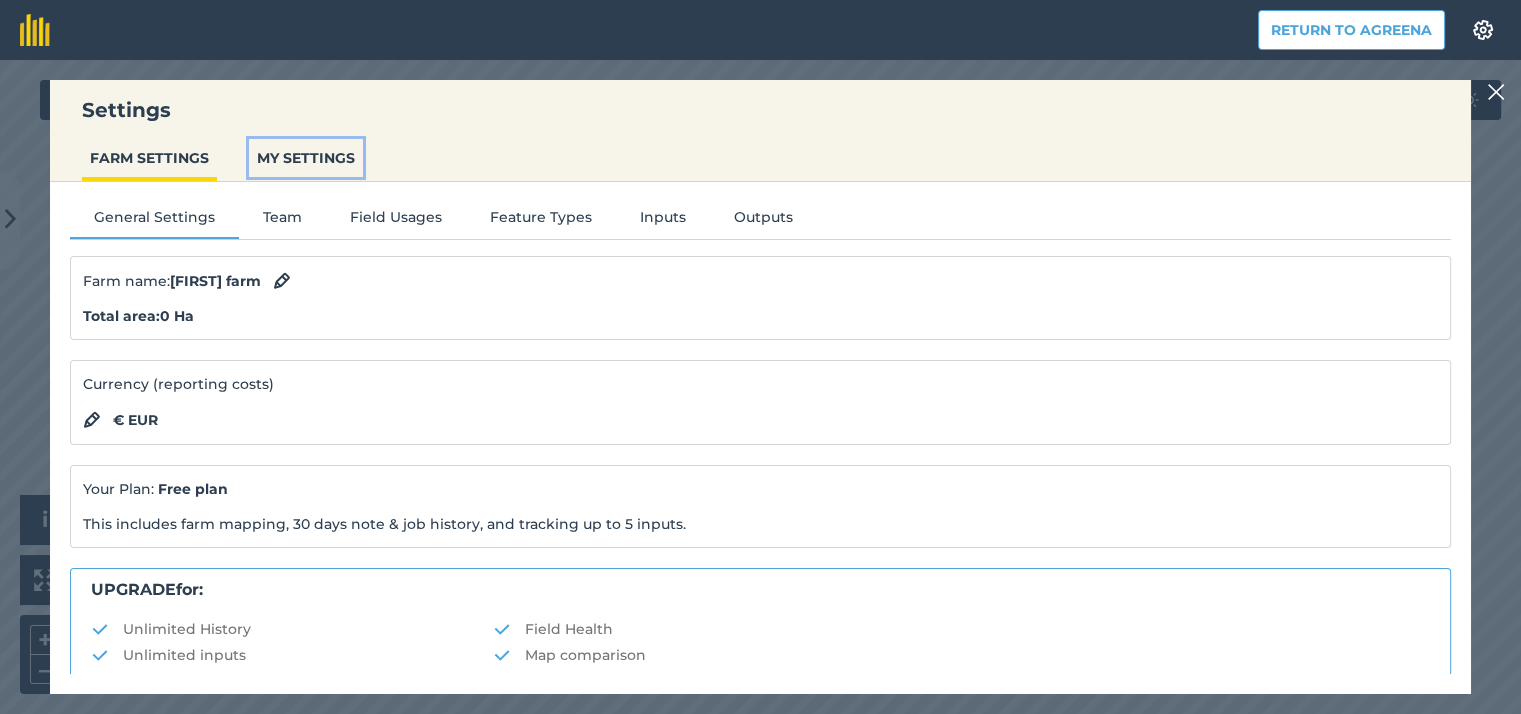 click on "MY SETTINGS" at bounding box center (306, 158) 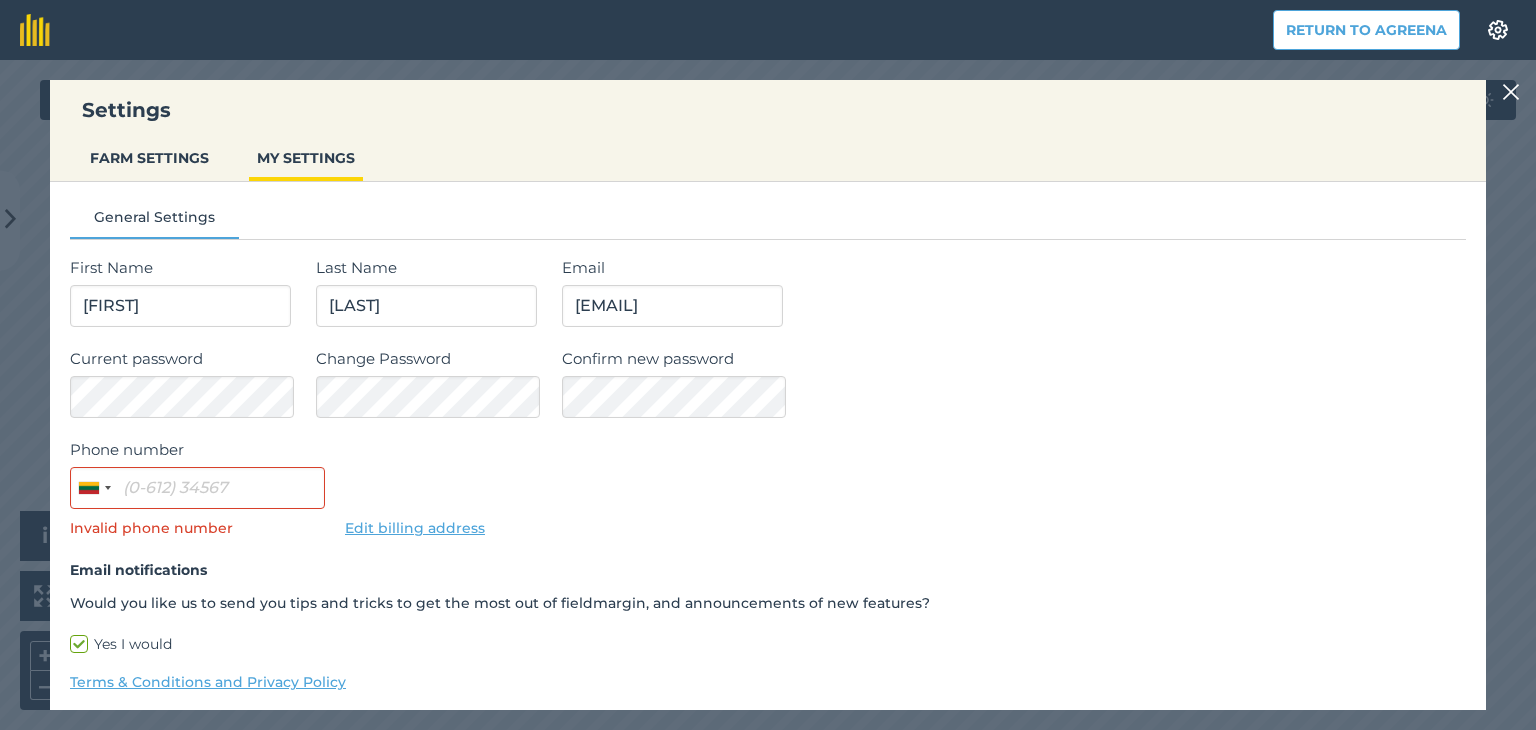 click at bounding box center (1511, 92) 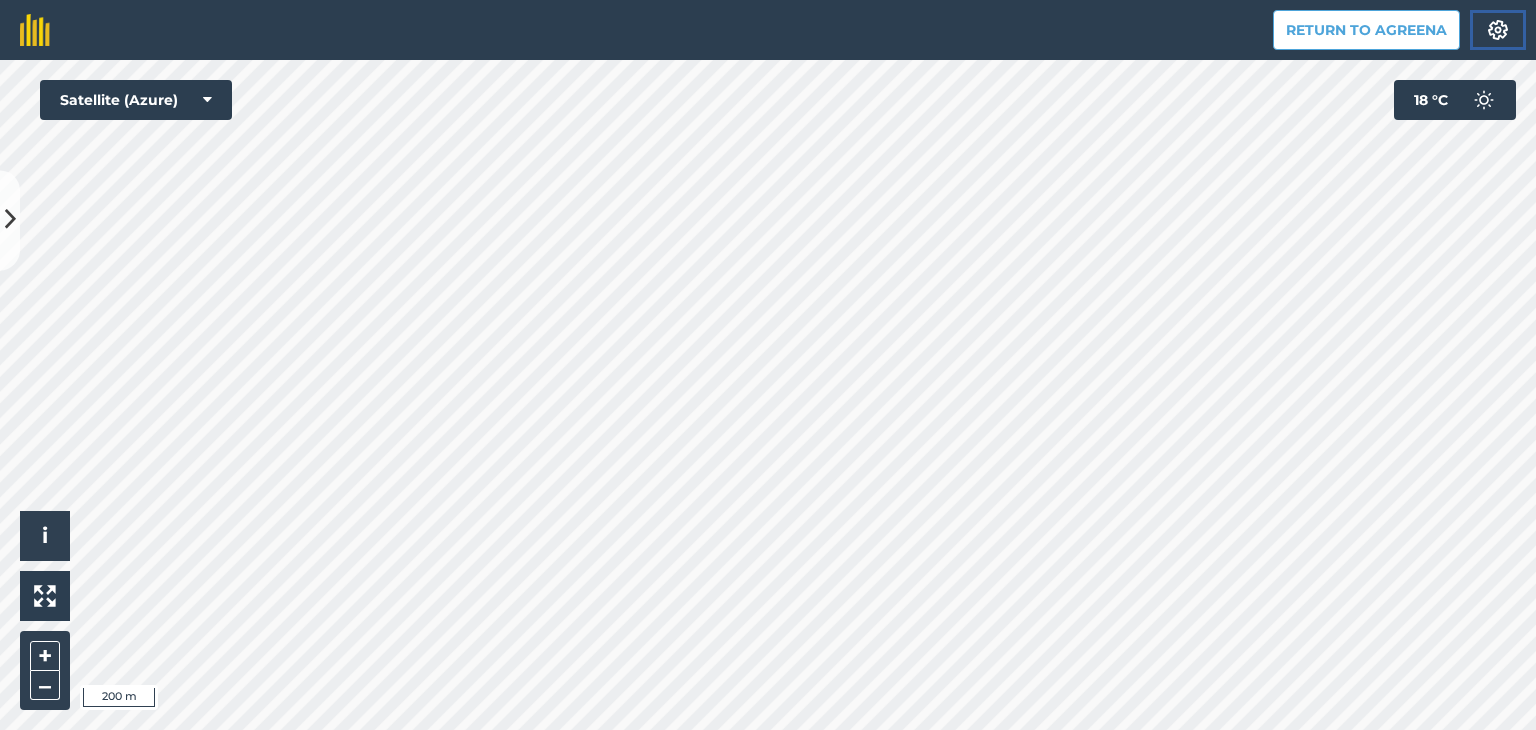 click at bounding box center [1498, 30] 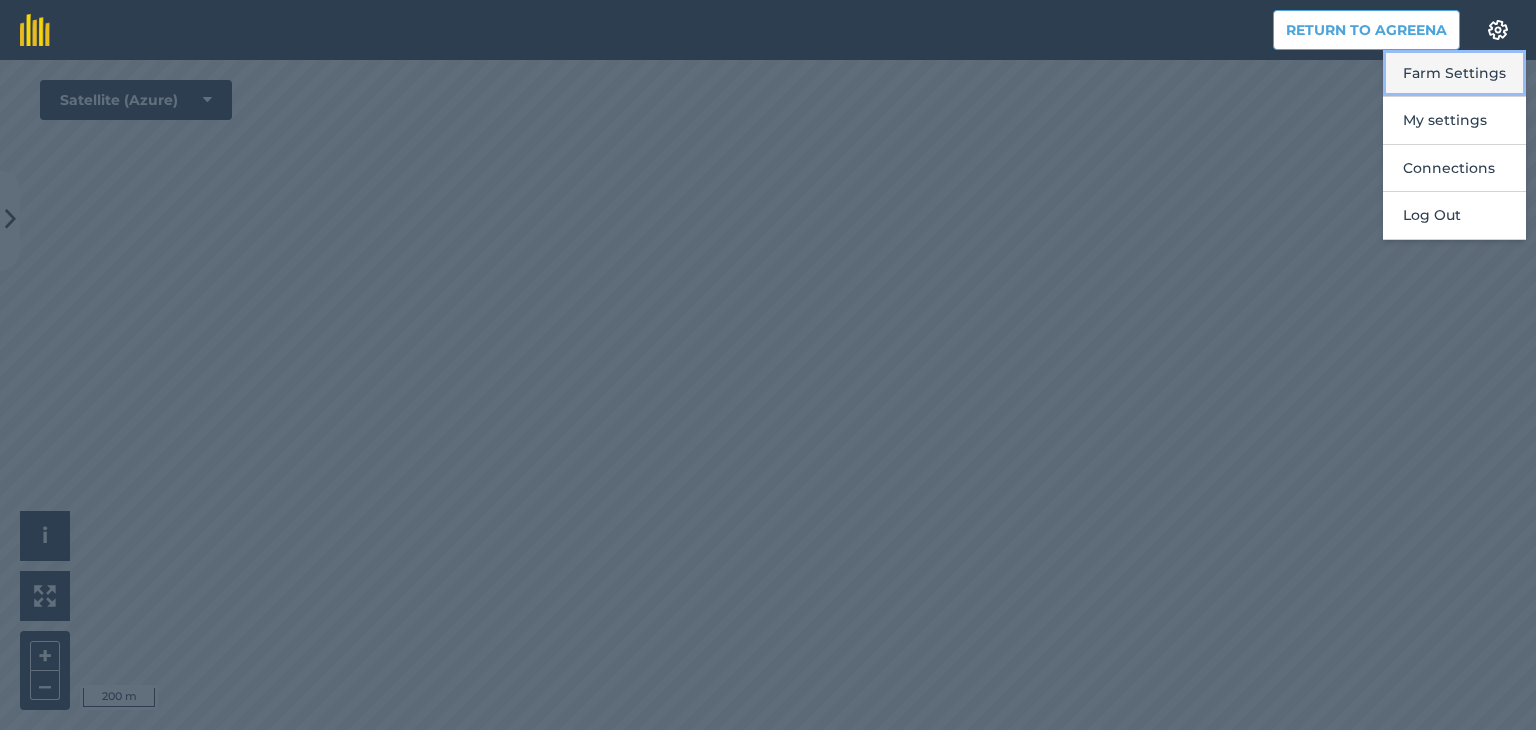 click on "Farm Settings" at bounding box center [1454, 73] 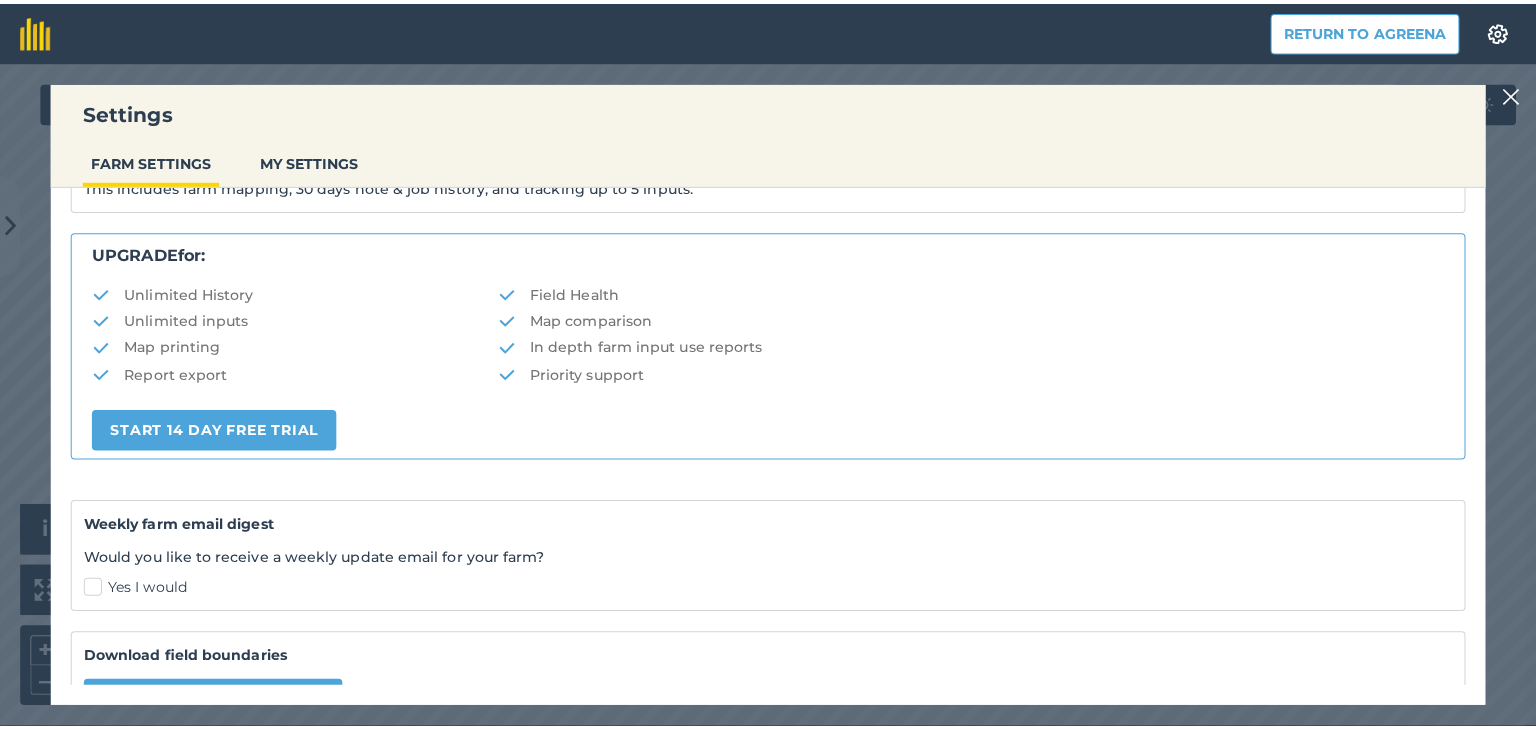 scroll, scrollTop: 428, scrollLeft: 0, axis: vertical 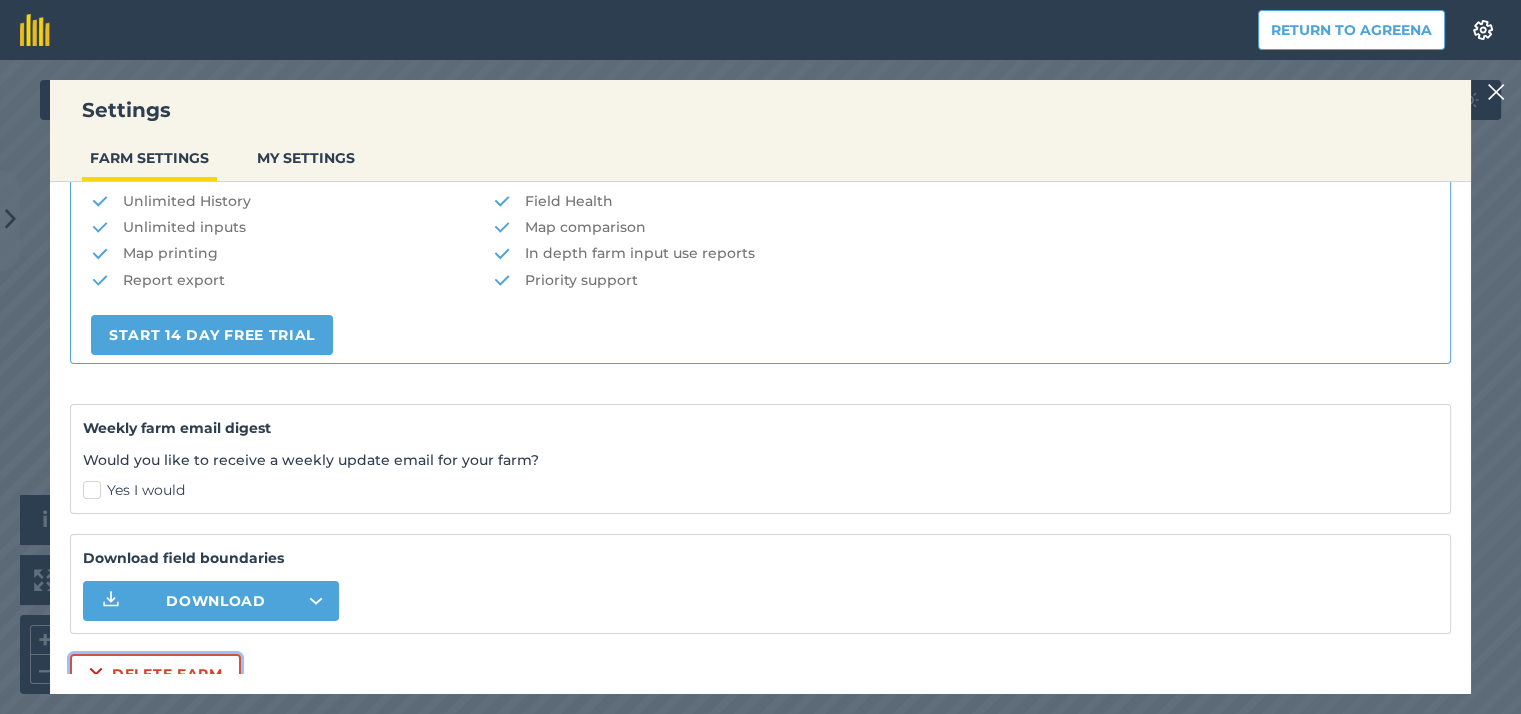 click on "Delete farm" at bounding box center [155, 674] 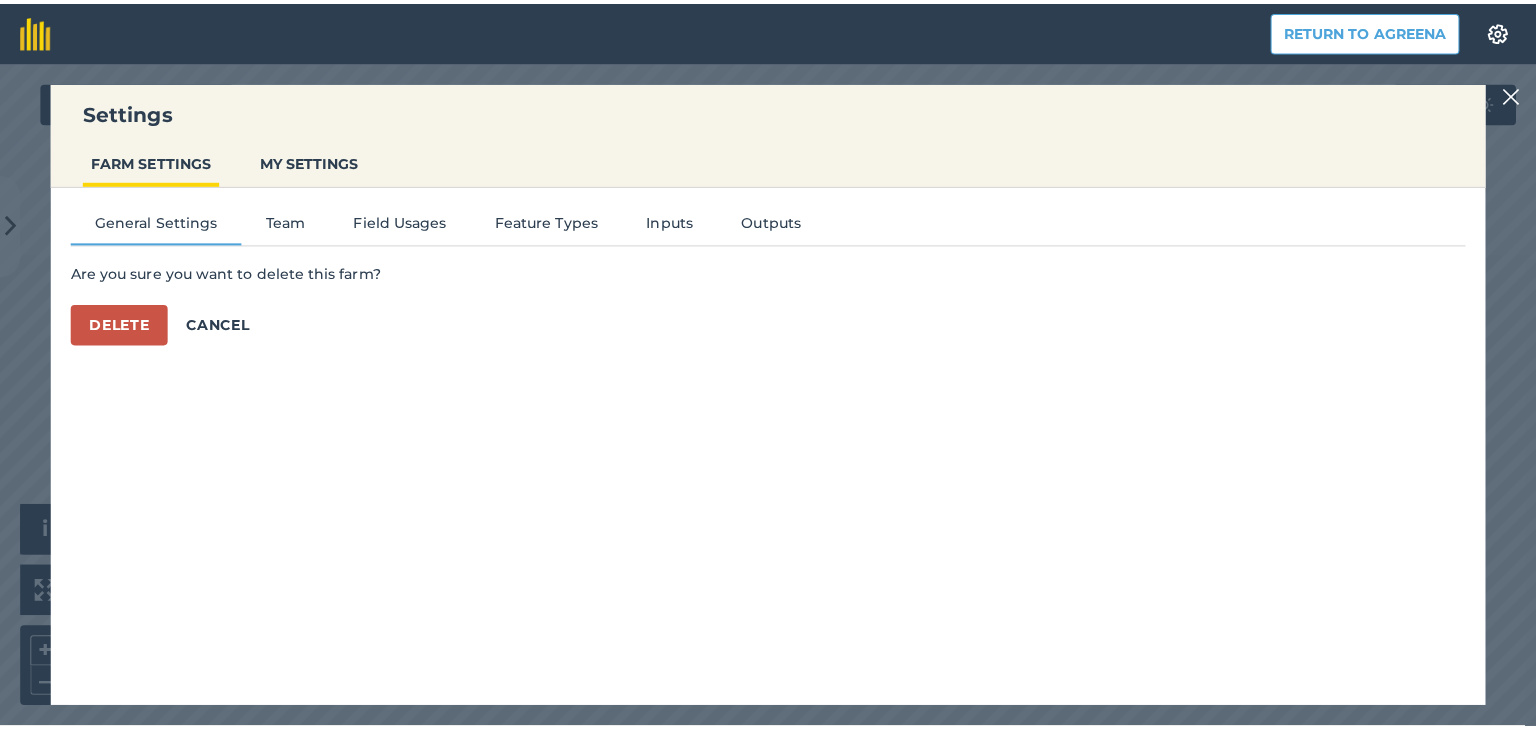 scroll, scrollTop: 0, scrollLeft: 0, axis: both 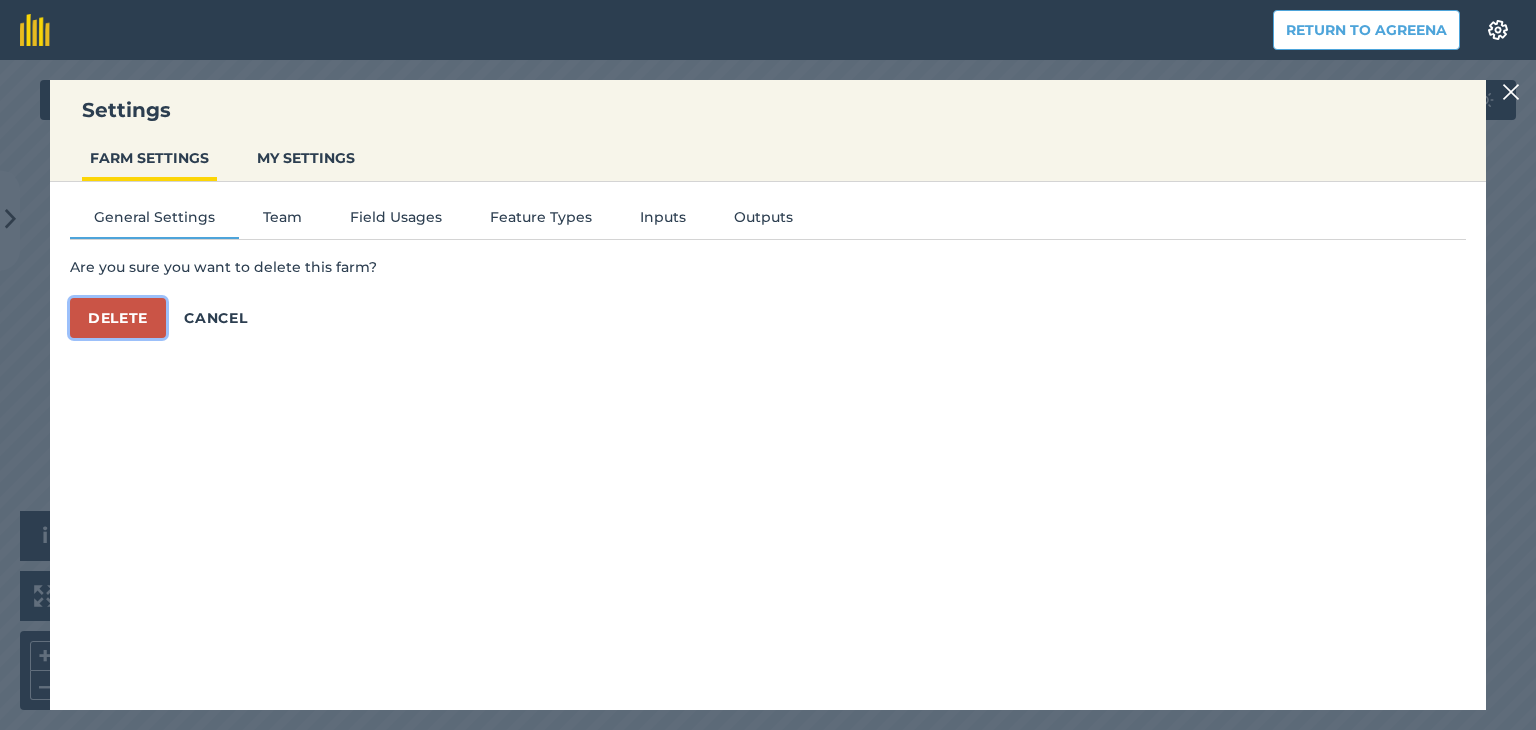 click on "Delete" at bounding box center [118, 318] 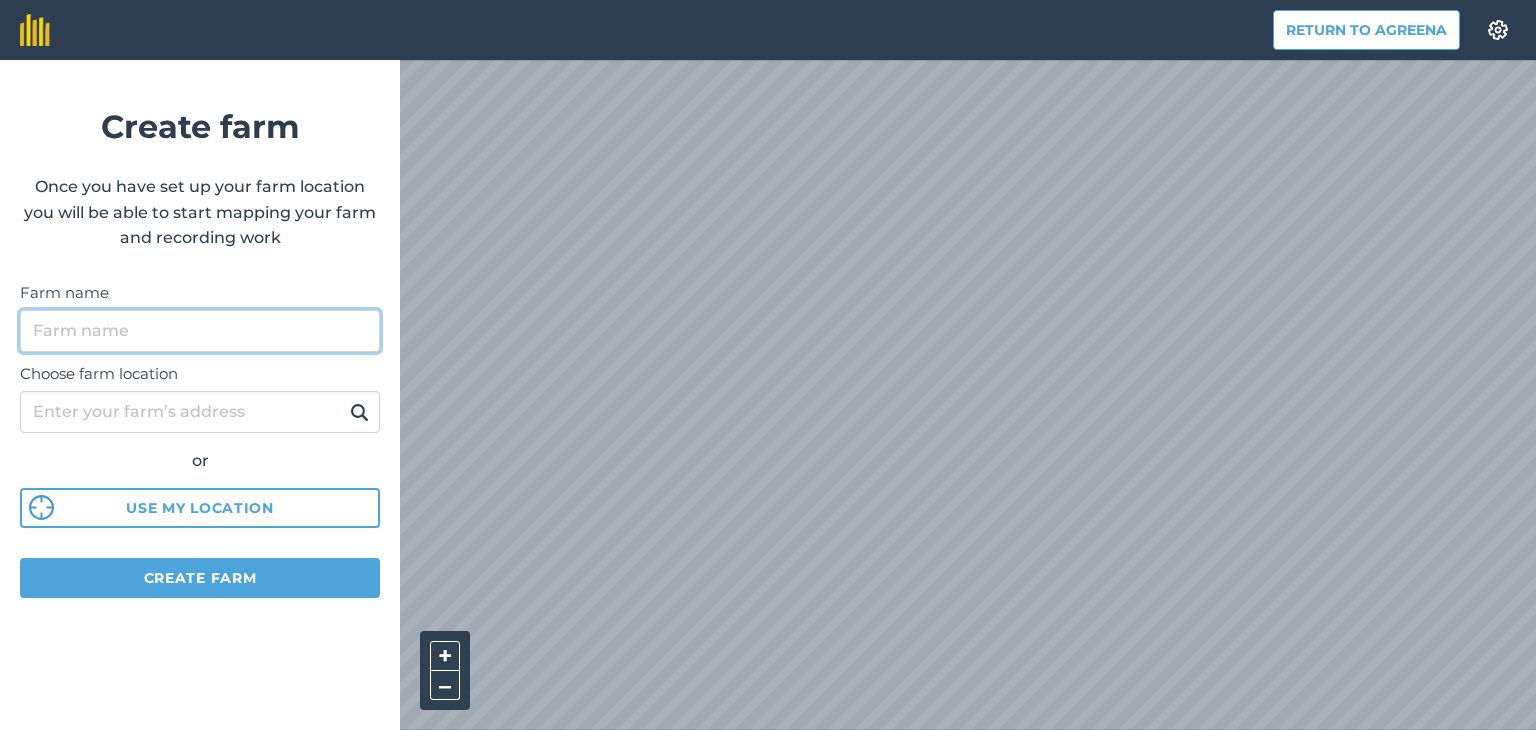 click on "Farm name" at bounding box center [200, 331] 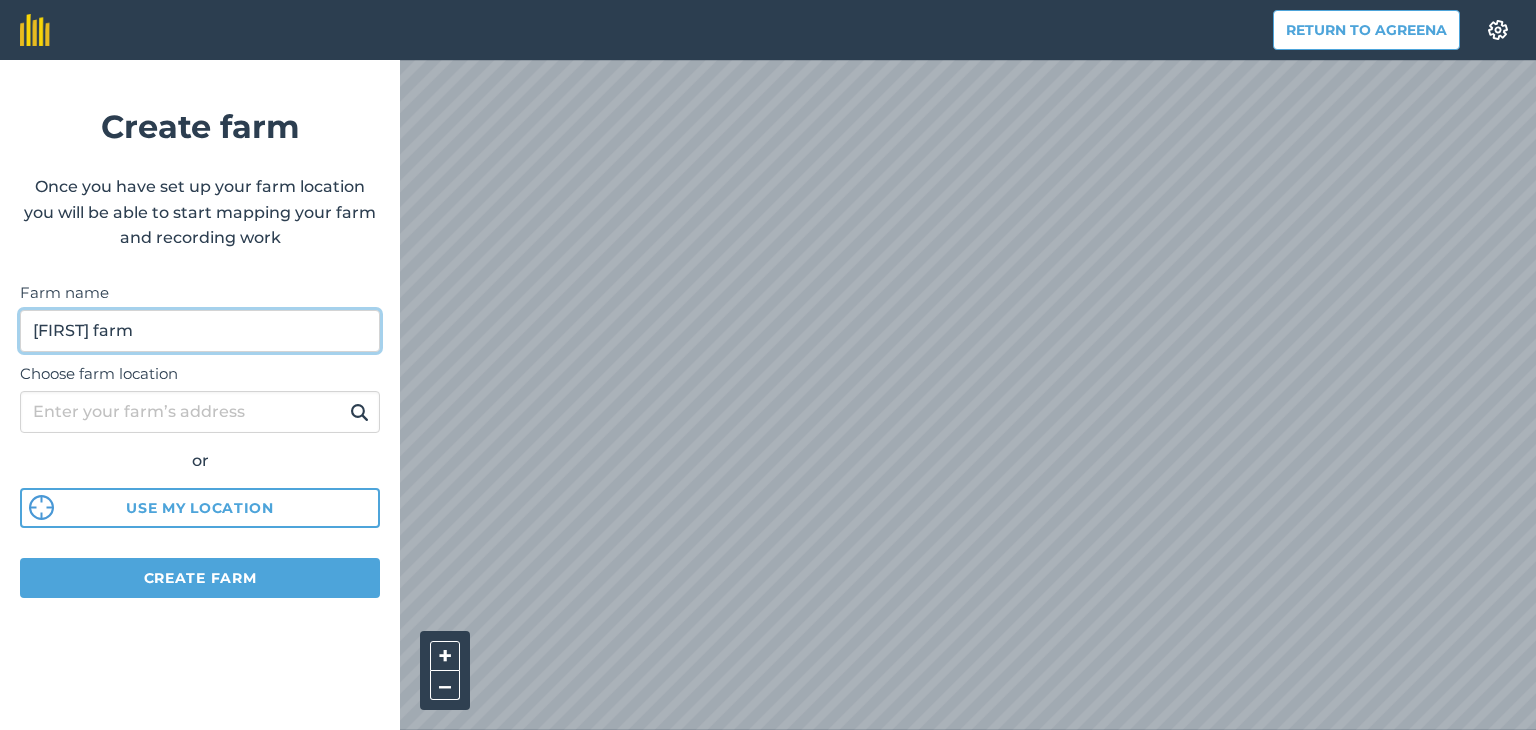 type on "[FIRST] farm" 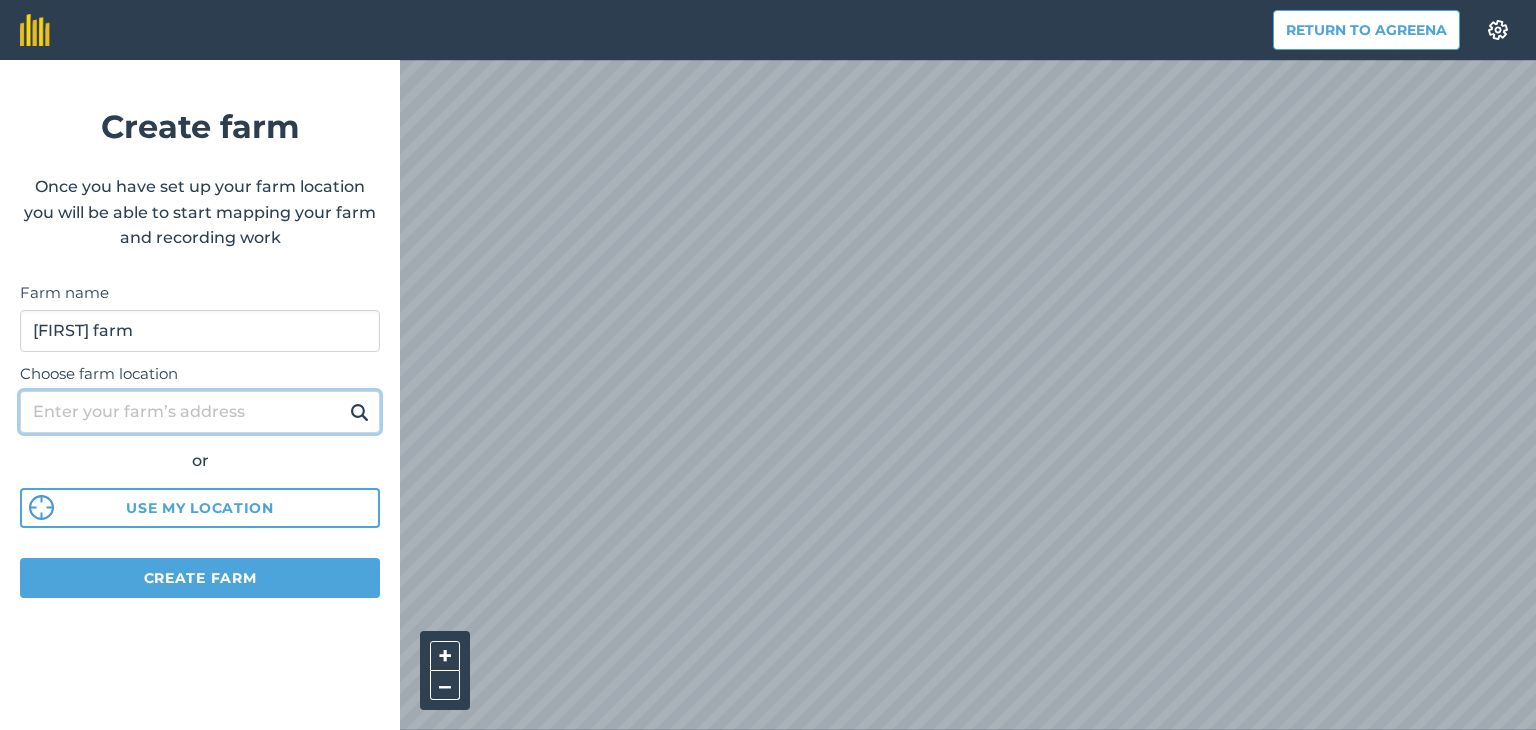 click on "Choose farm location" at bounding box center [200, 412] 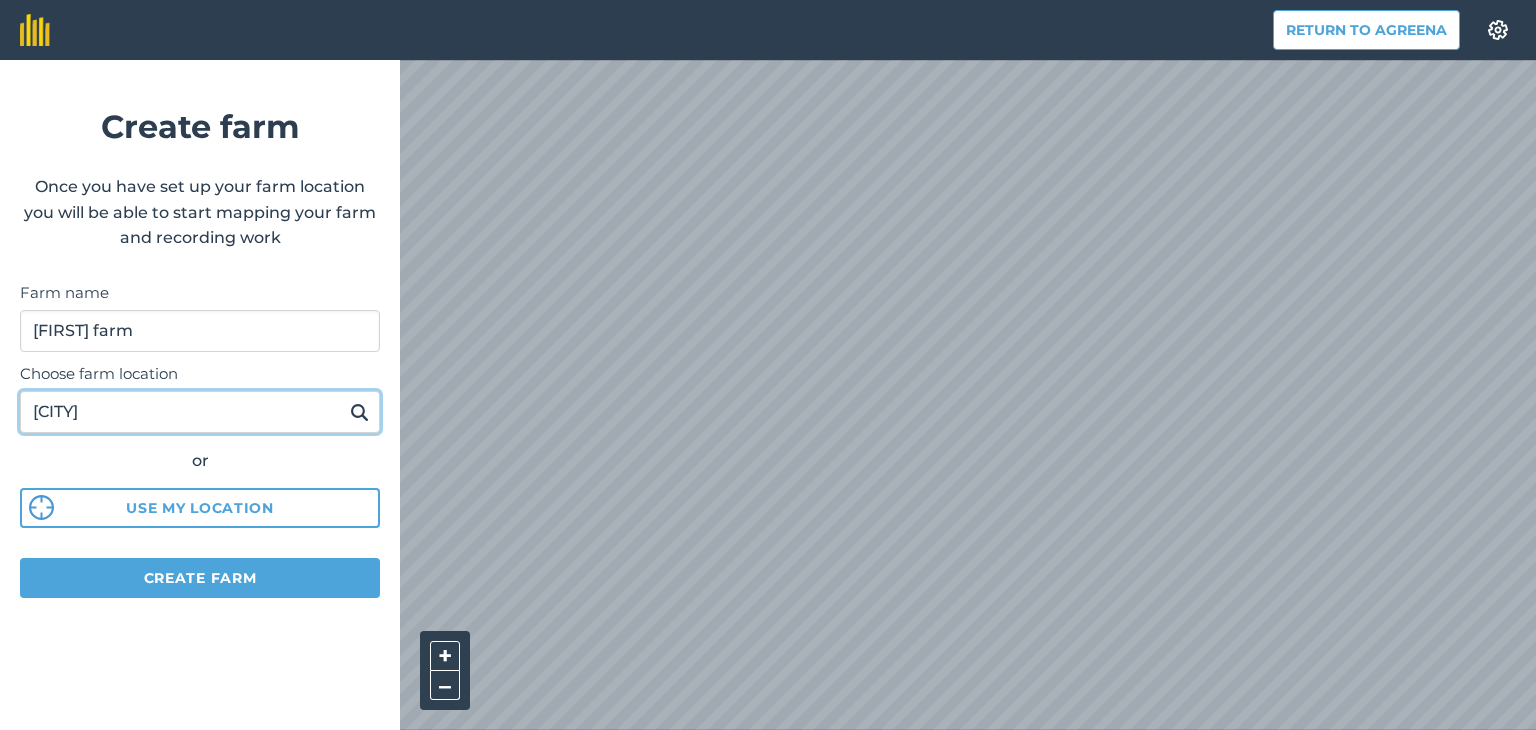 type on "[CITY]" 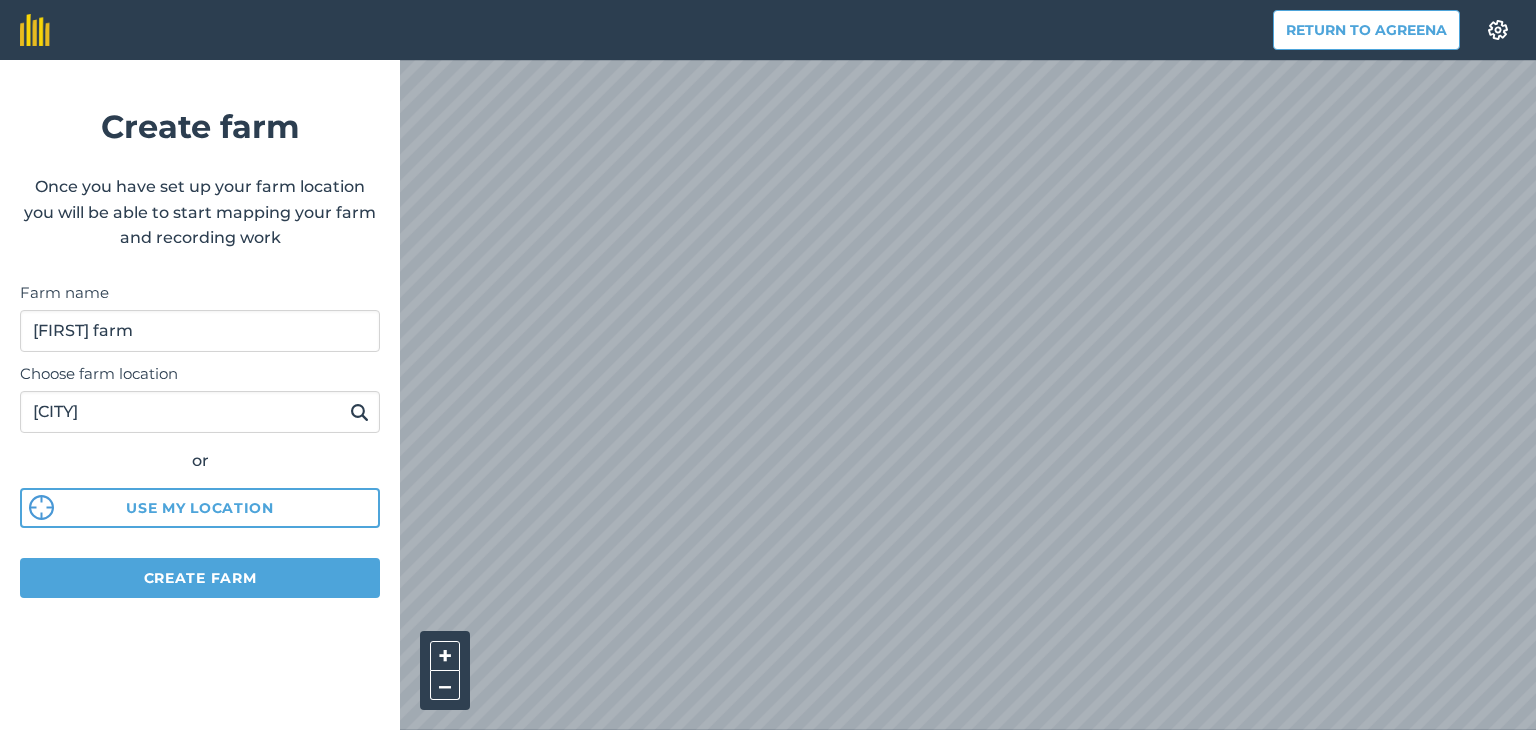 click at bounding box center [359, 412] 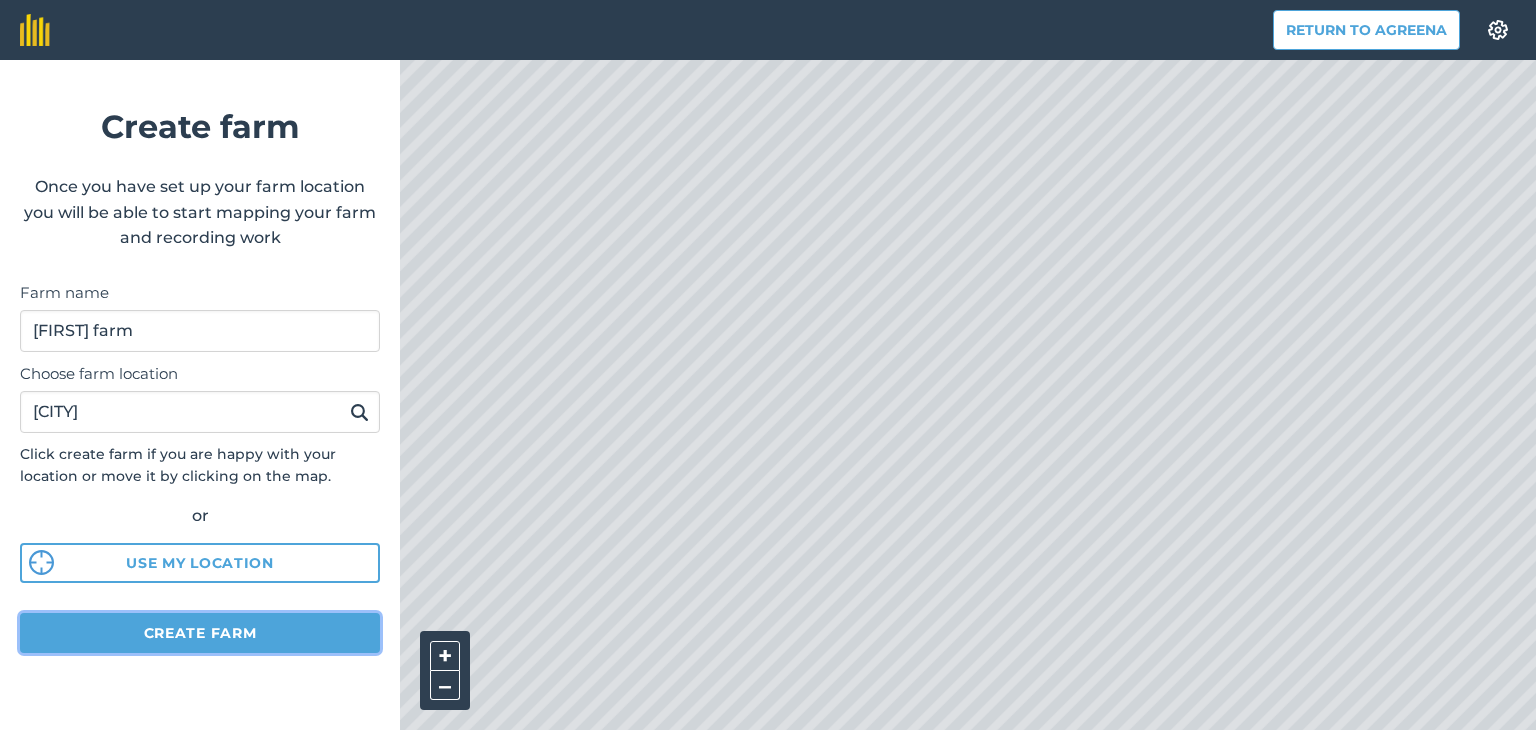 click on "Create farm" at bounding box center [200, 633] 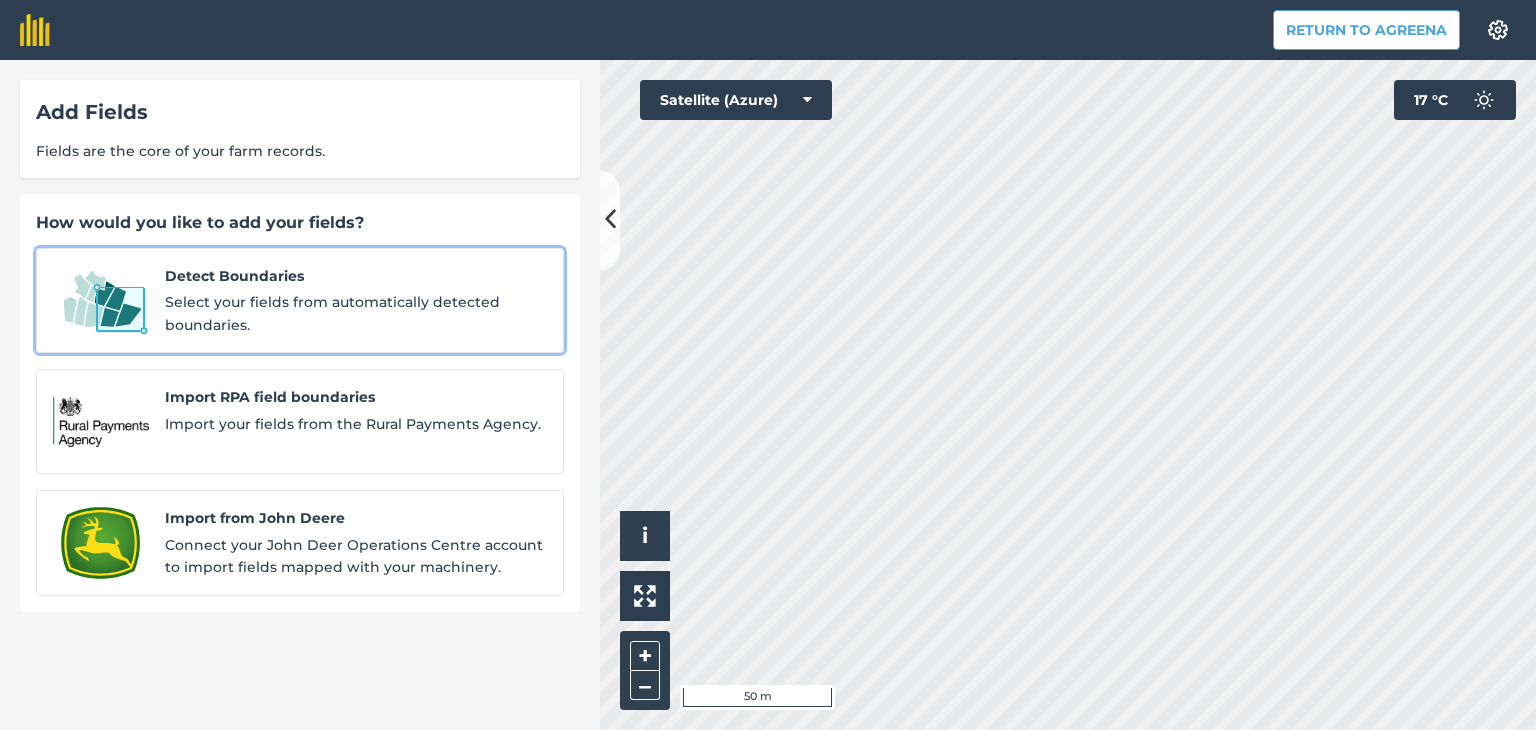 click on "Select your fields from automatically detected boundaries." at bounding box center [356, 313] 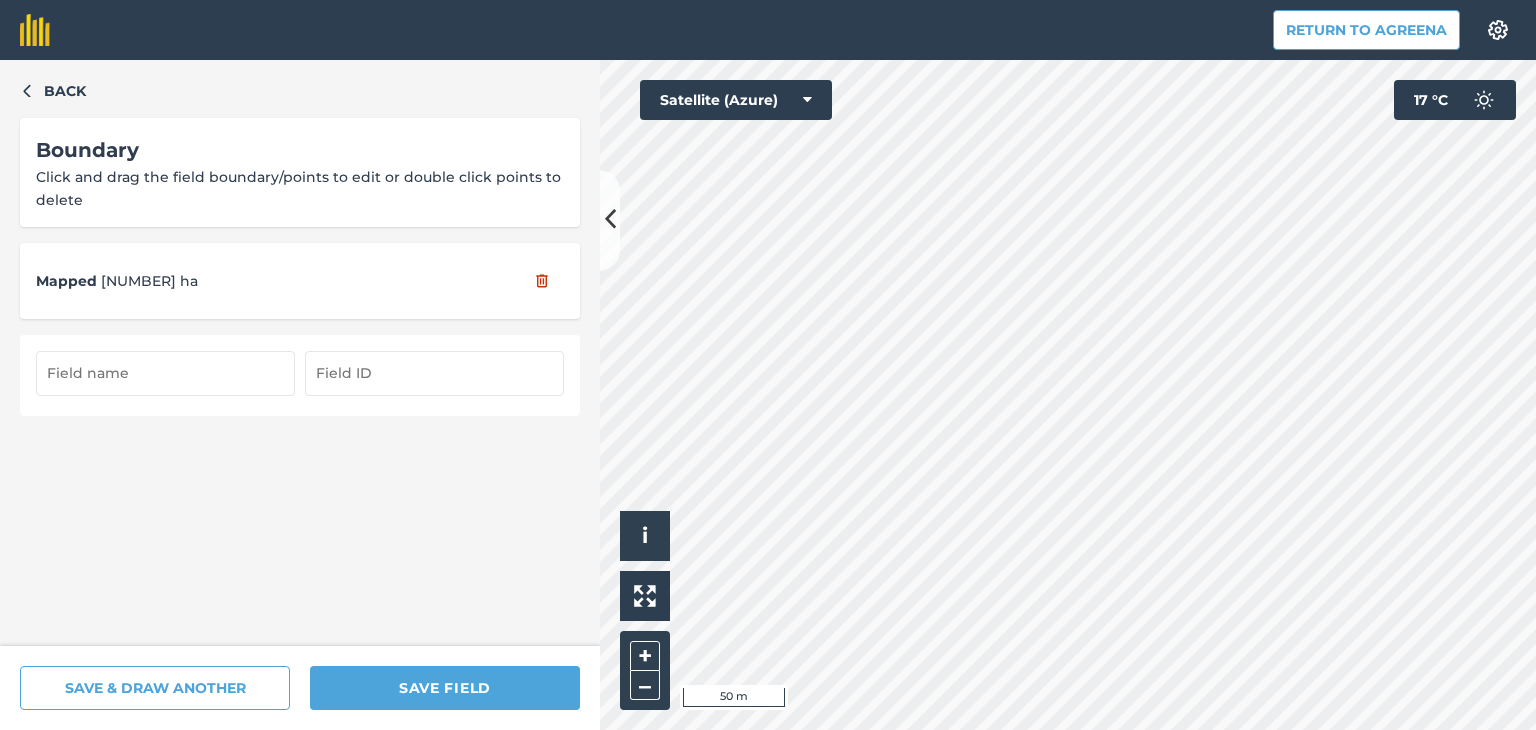 click at bounding box center [165, 373] 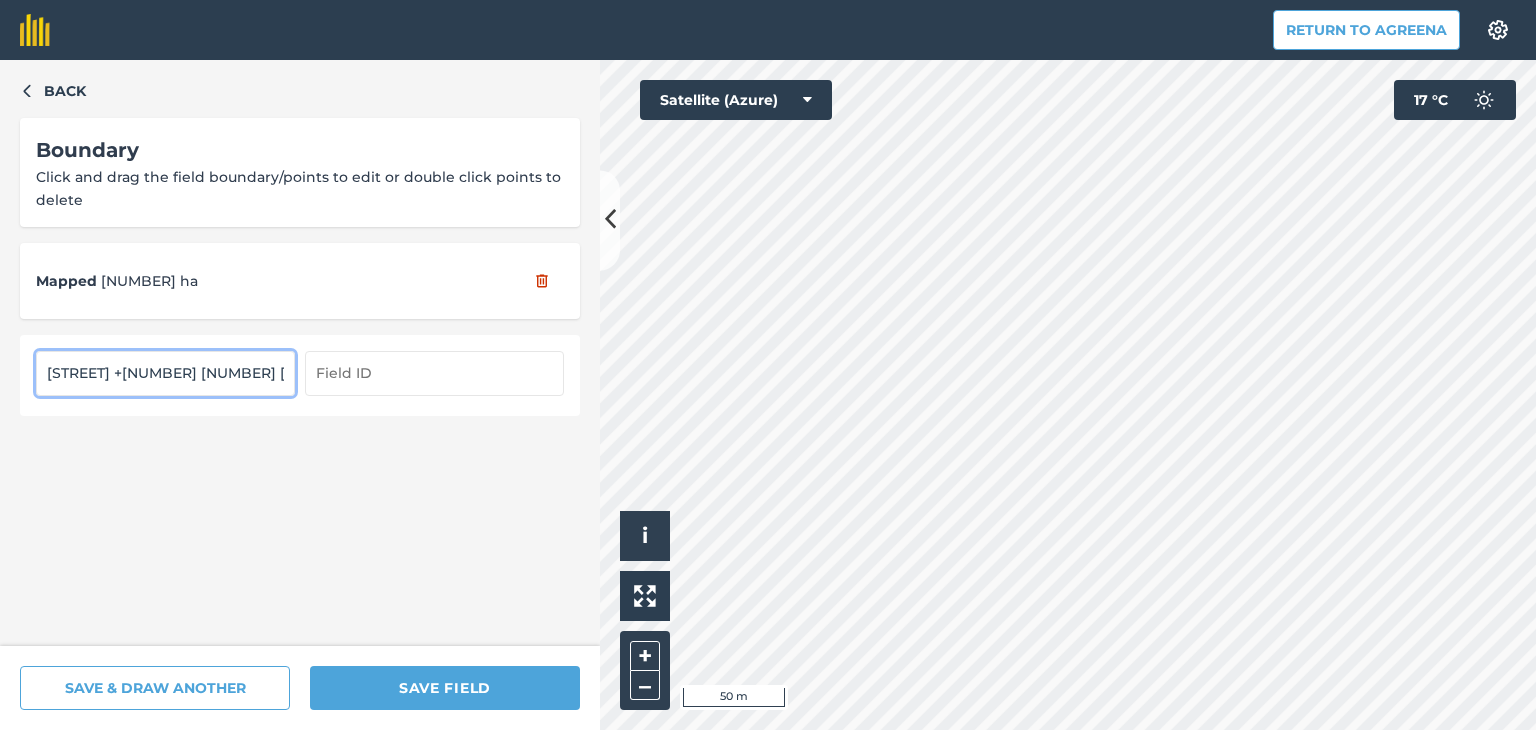 type on "[STREET] +[NUMBER] [NUMBER] [NUMBER]" 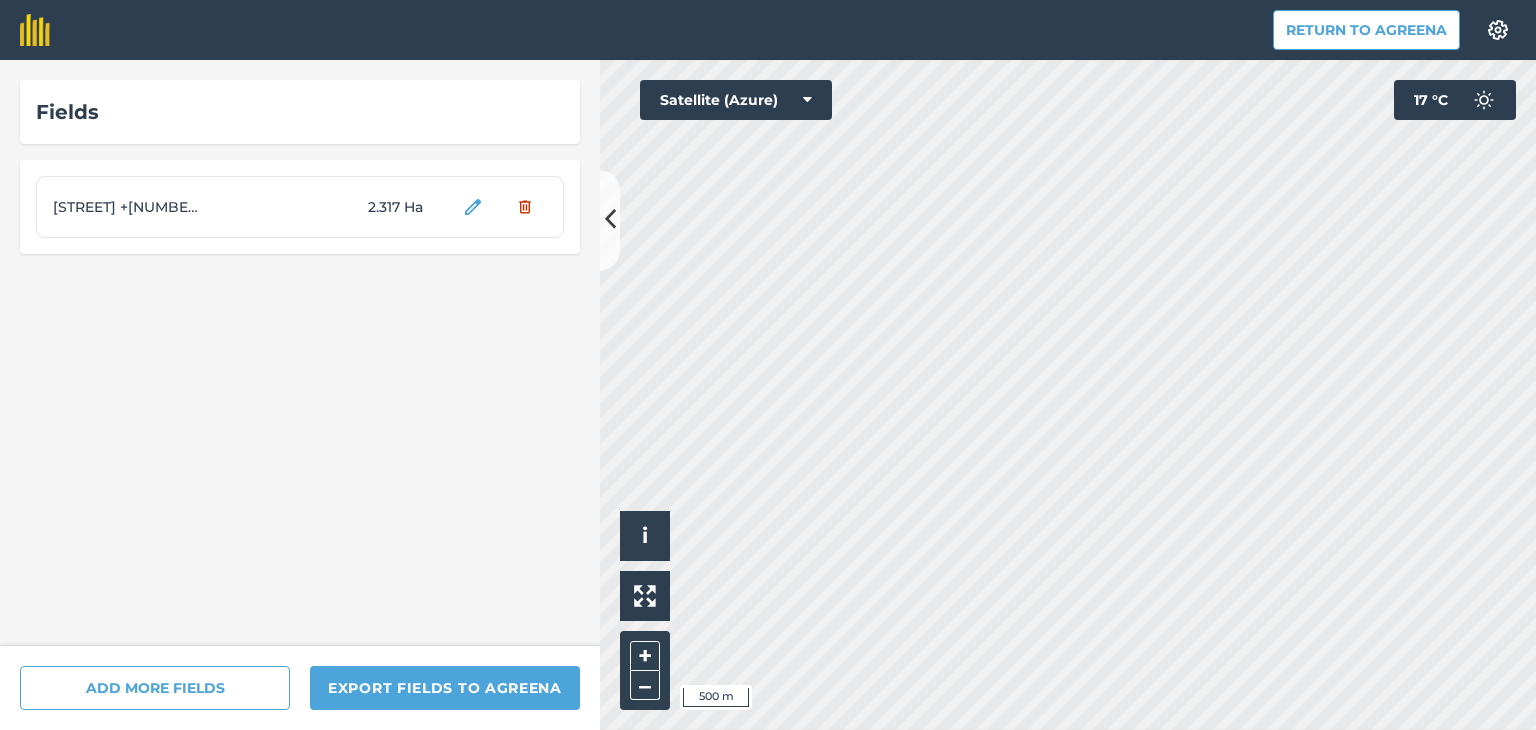 click on "Return to Agreena Settings Map printing is not available on our free plan Please upgrade to our Essentials, Plus or Pro plan to access this feature. Fields Prie plento +2,3 su 19,7 2.317   Ha ADD MORE FIELDS Export fields to Agreena Click to start drawing i © 2025 TomTom, Microsoft 500 m + – Satellite (Azure) [NUMBER] ° C" at bounding box center (768, 365) 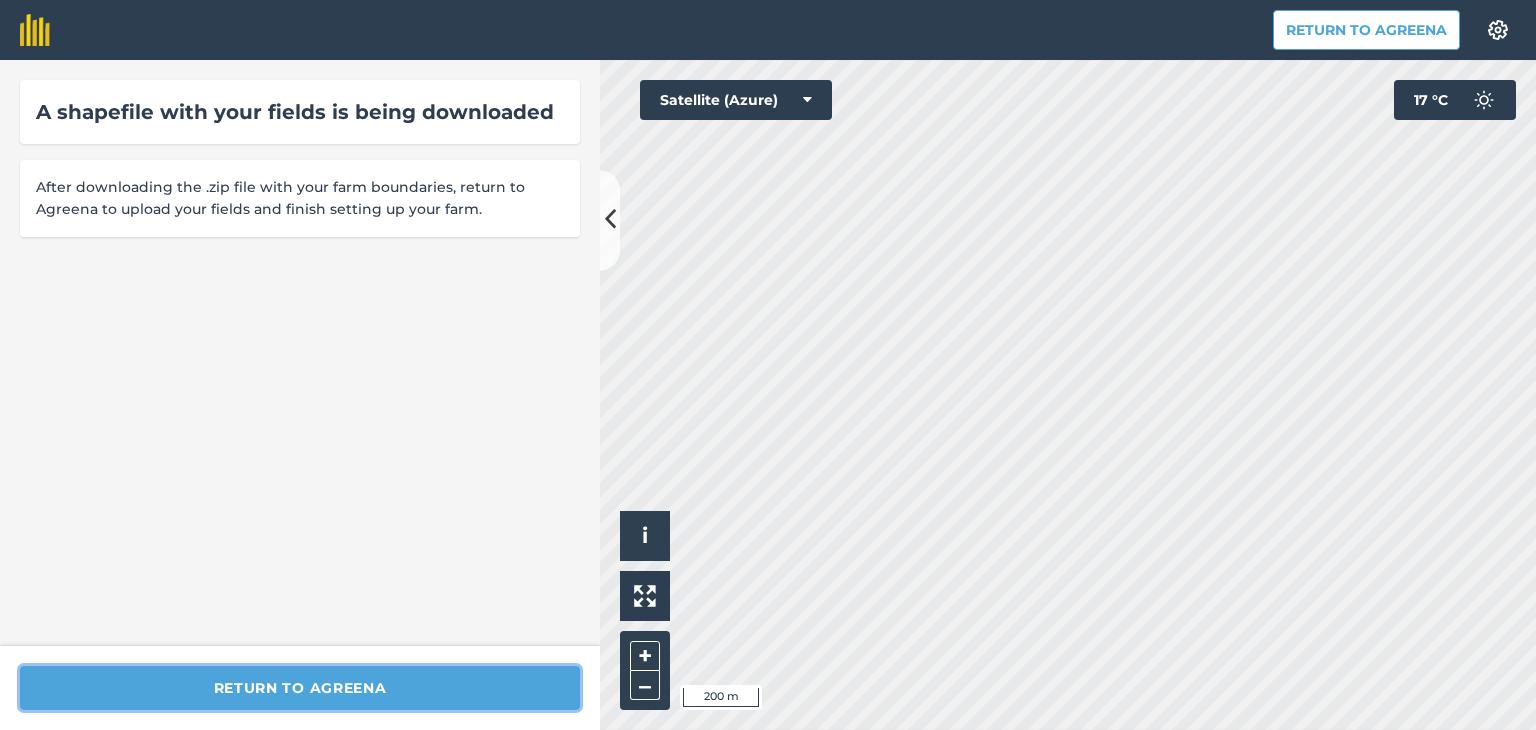 click on "Return to Agreena" at bounding box center (300, 688) 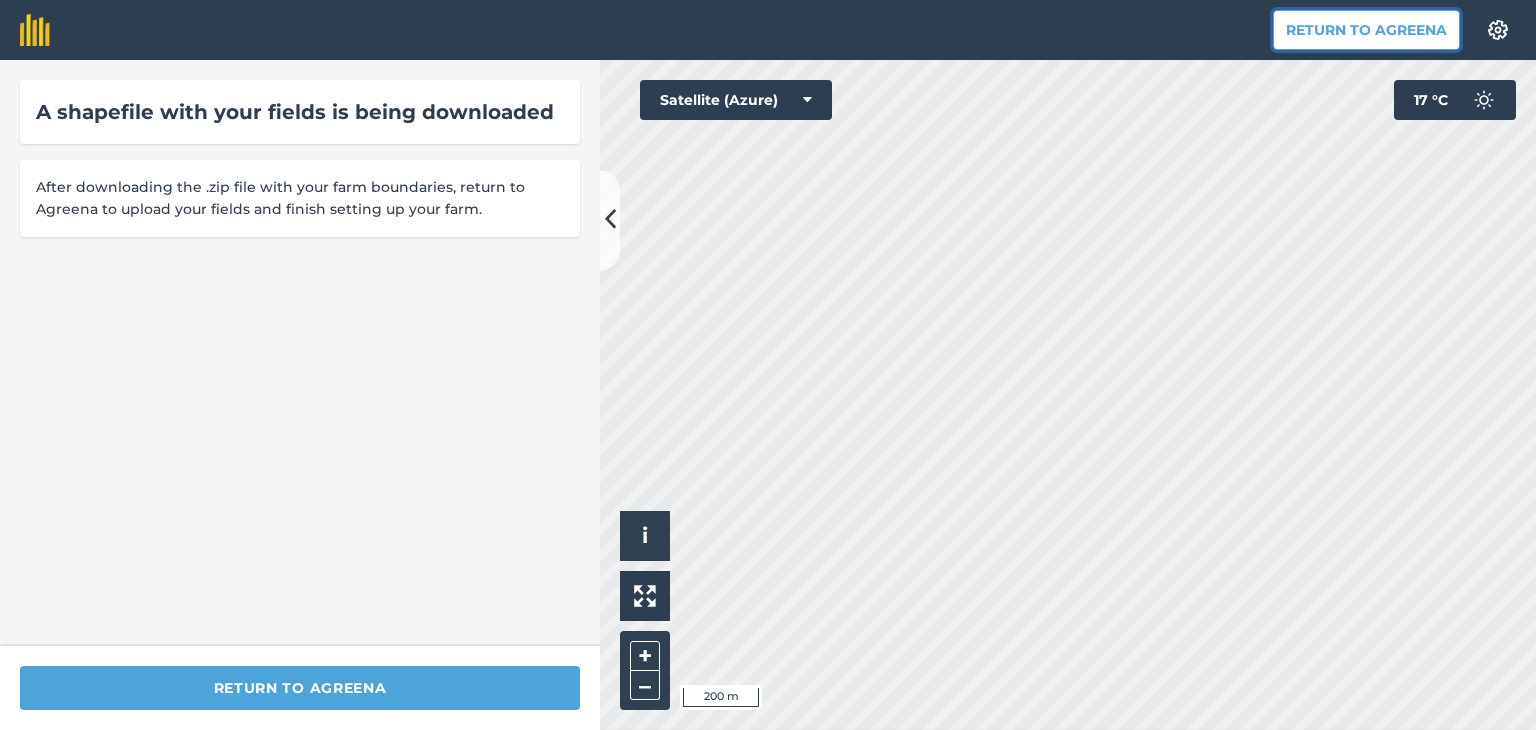 click on "Return to Agreena" at bounding box center [1366, 30] 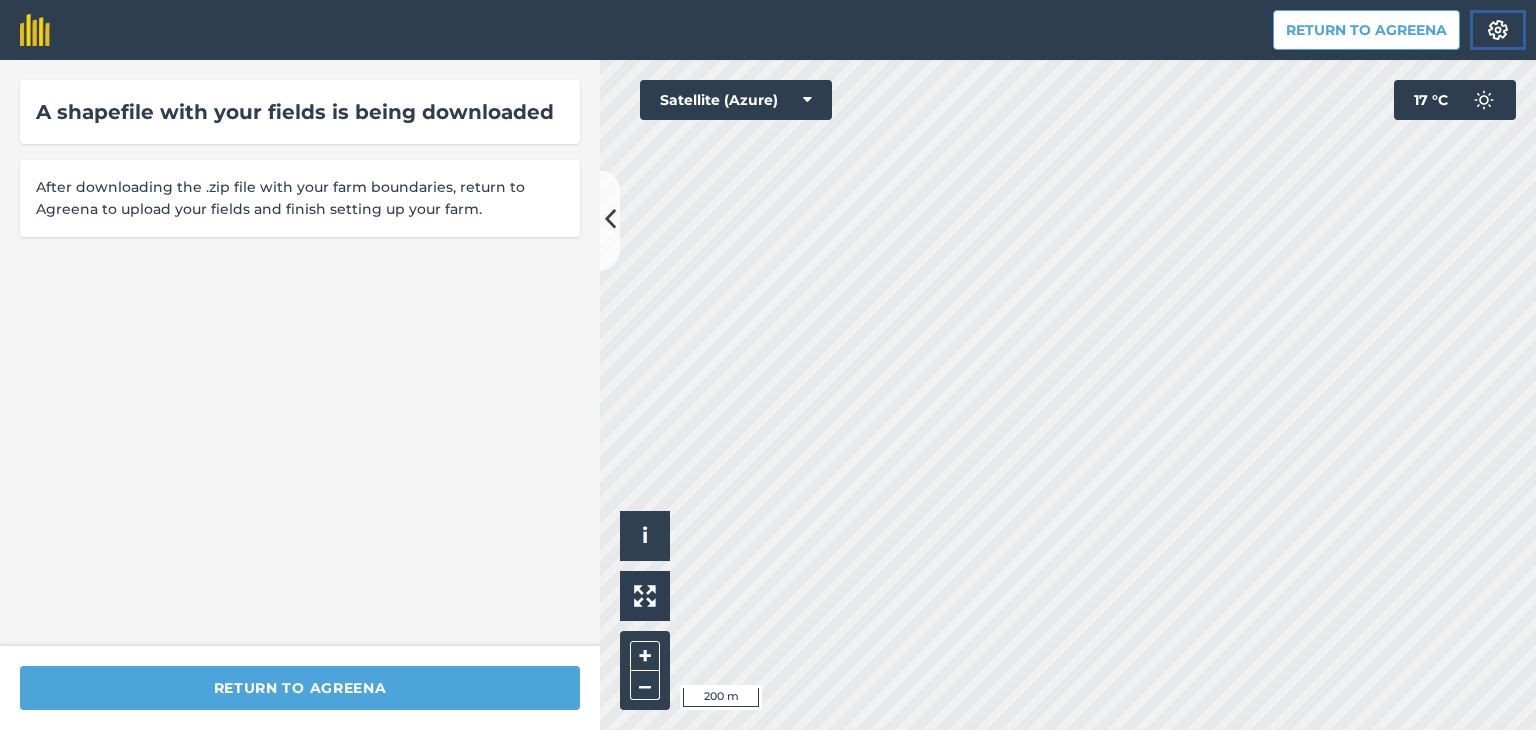 click at bounding box center (1498, 30) 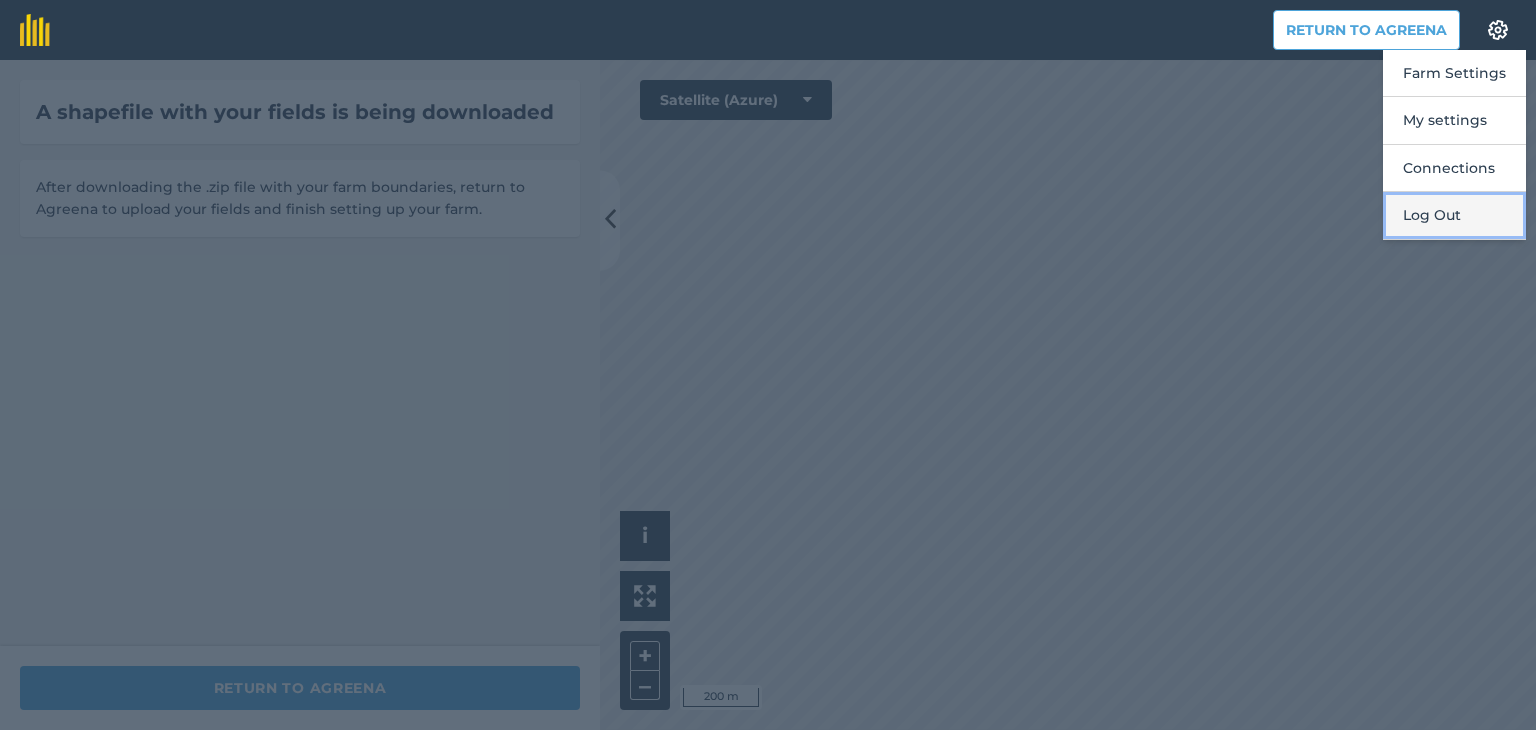 click on "Log Out" at bounding box center [1454, 215] 